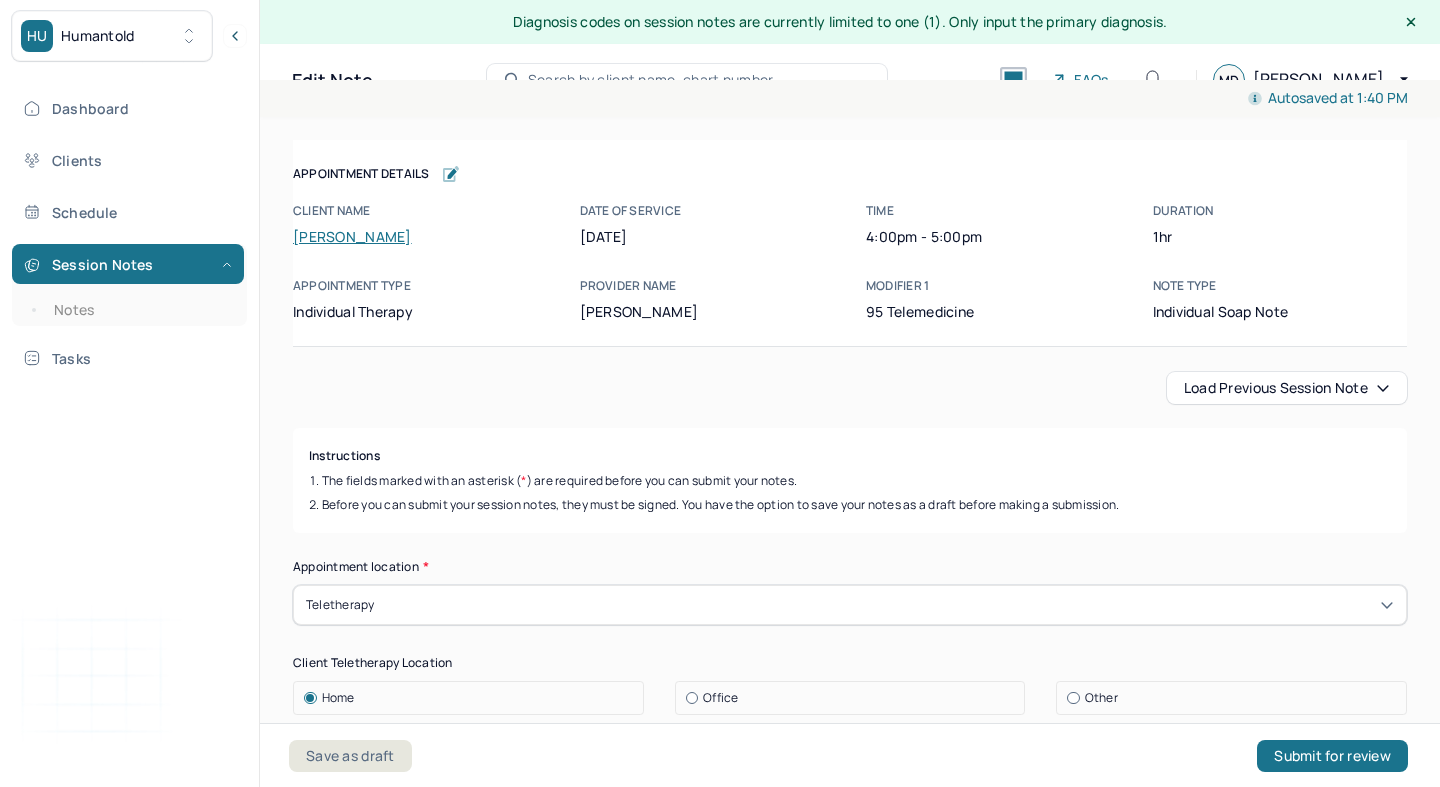 scroll, scrollTop: 0, scrollLeft: 0, axis: both 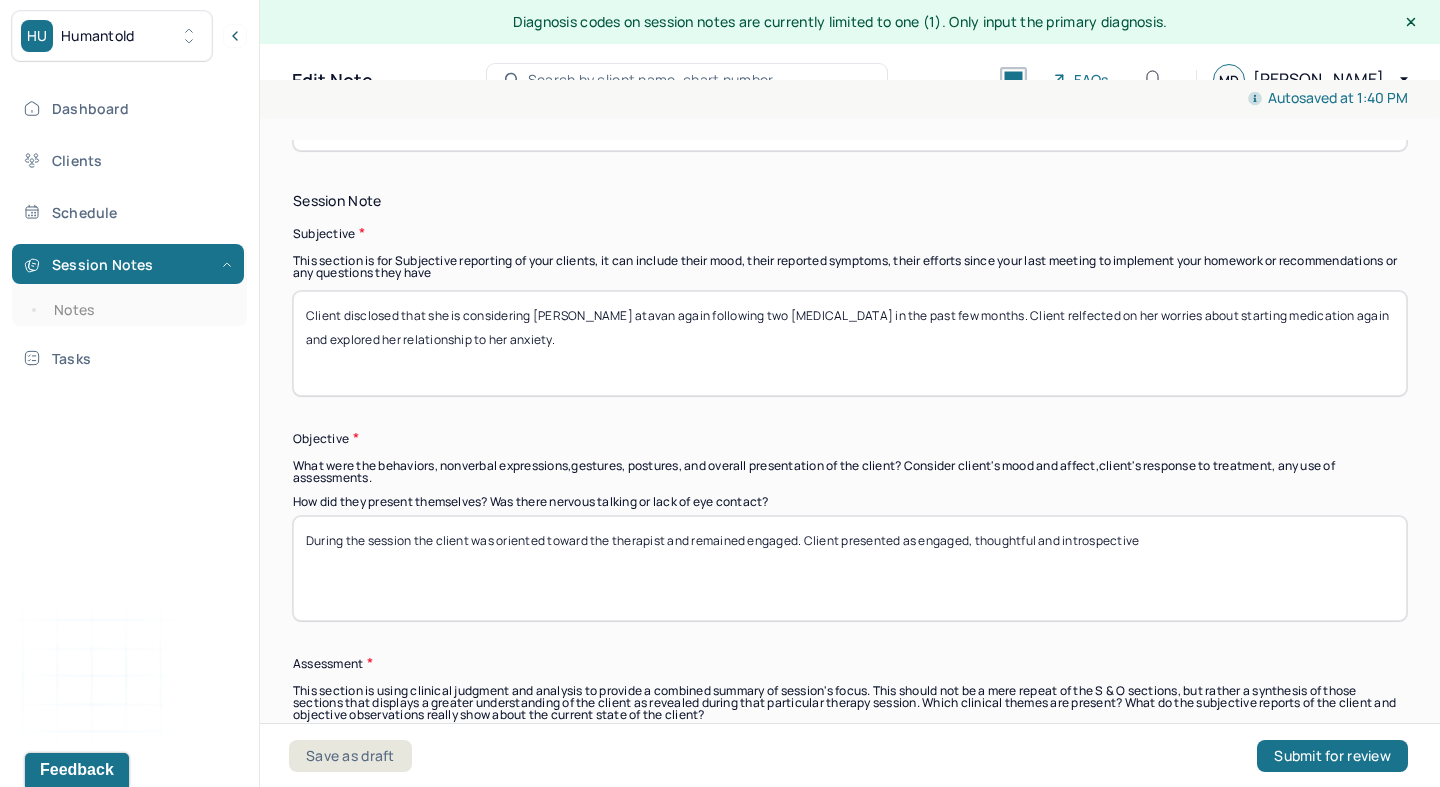 click on "Client disclosed that she is considering [PERSON_NAME] atavan again following two [MEDICAL_DATA] in the past few months. Client relfected on her worries about starting medication again and explored her relationship to her anxiety." at bounding box center (850, 343) 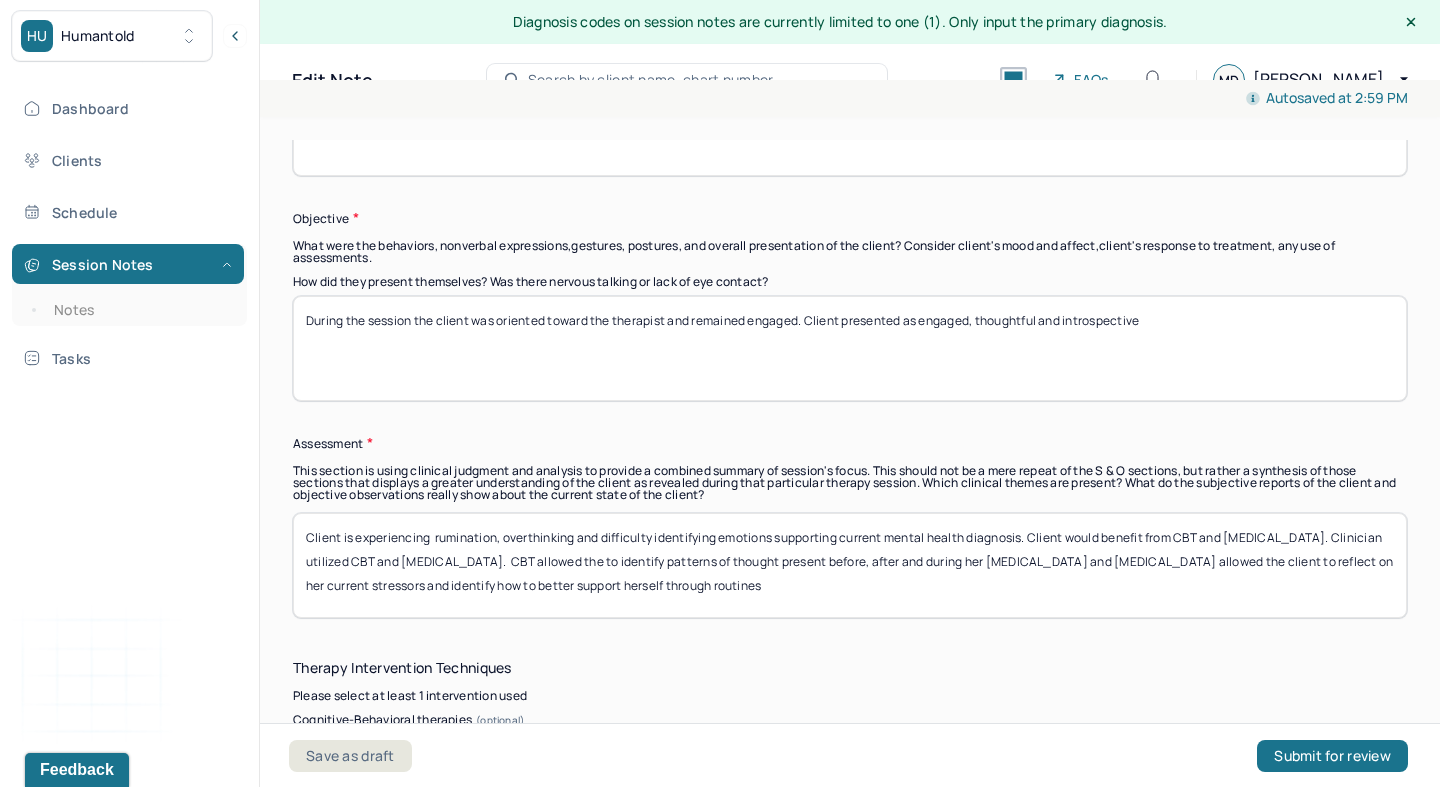 scroll, scrollTop: 1607, scrollLeft: 0, axis: vertical 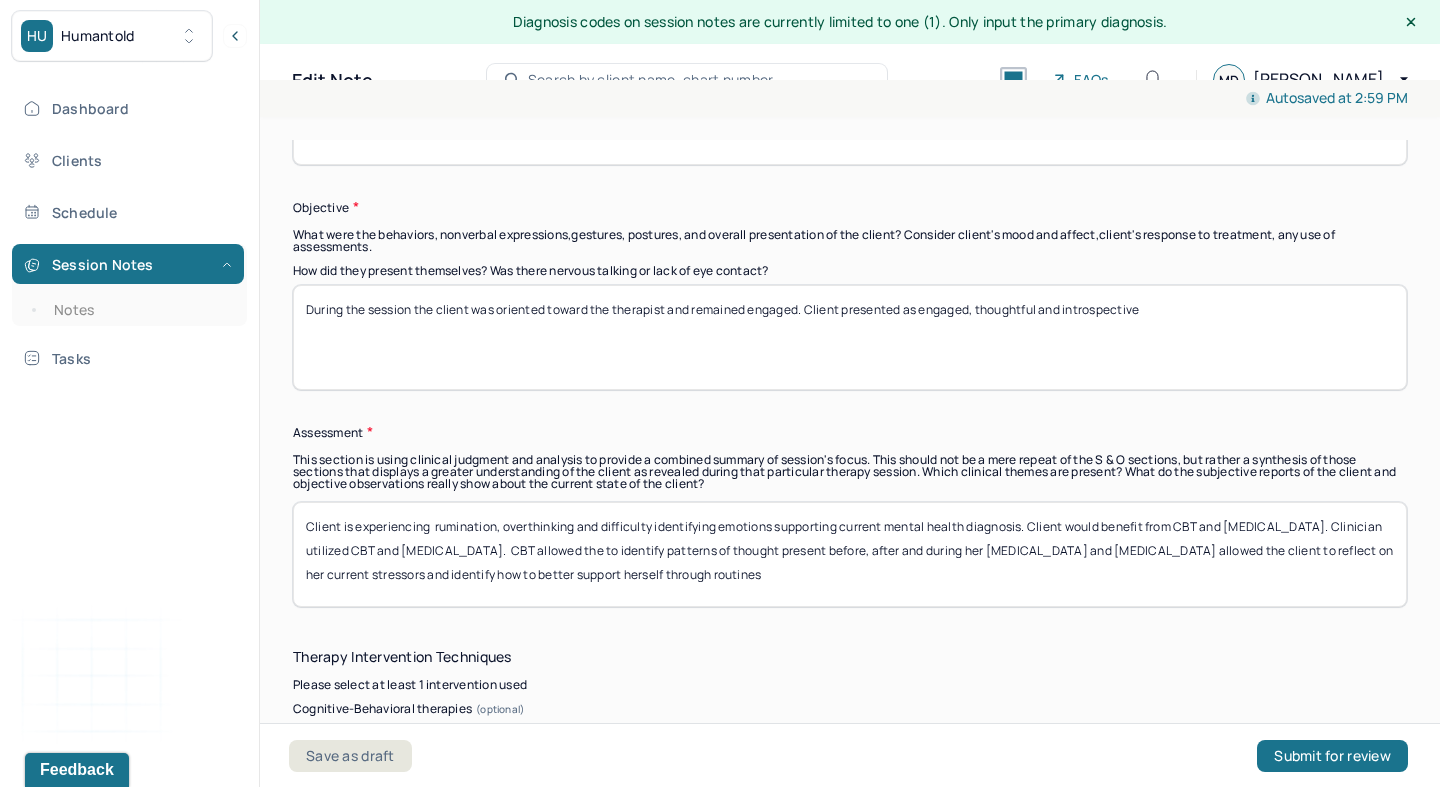type on "Client disclosed that she is considering starting [MEDICAL_DATA] again following two [MEDICAL_DATA] in the past few months. Client reflected on her worries about starting medication again and explored her relationship to her anxiety." 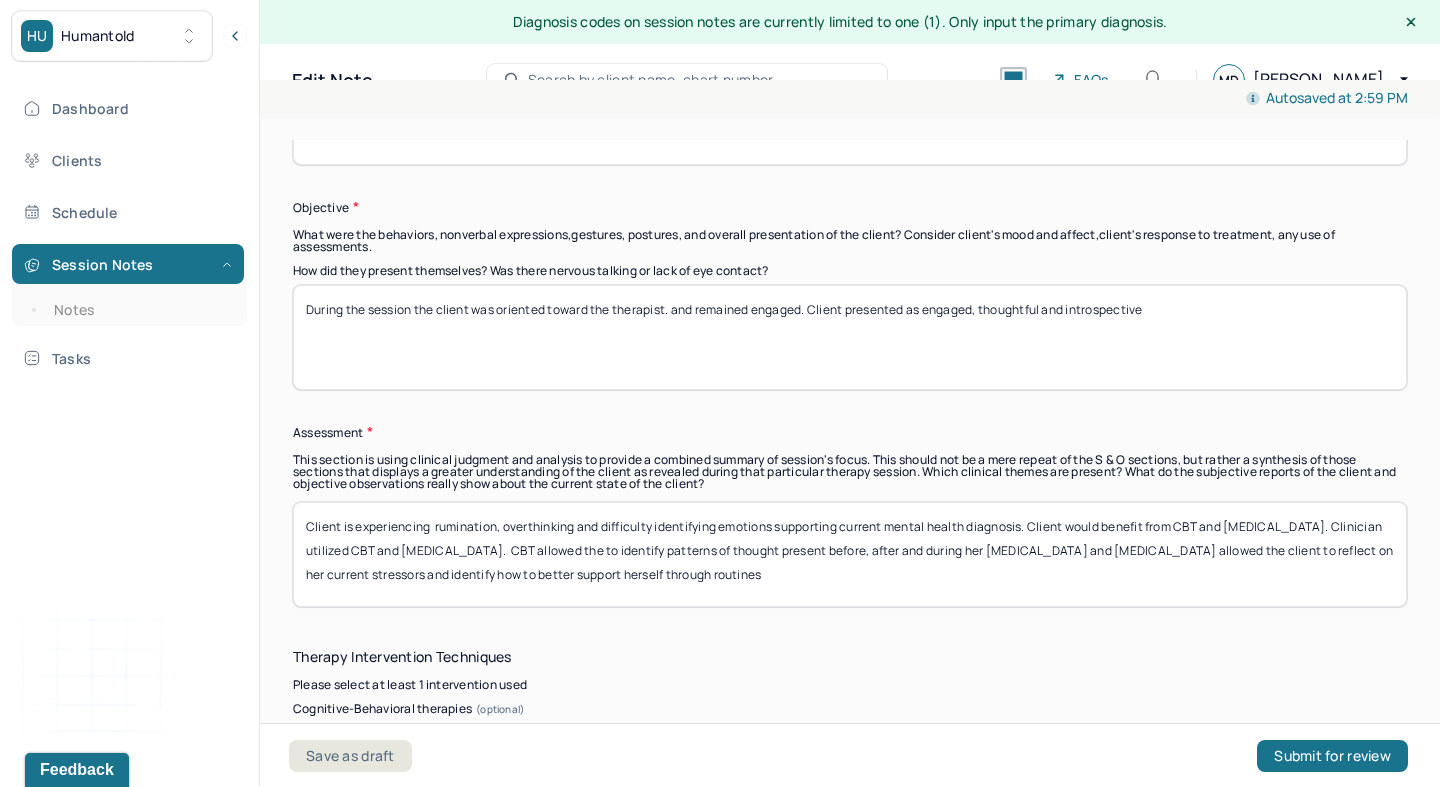 click on "During the session the client was oriented toward the therapist and remained engaged. Client presented as engaged, thoughtful and introspective" at bounding box center [850, 337] 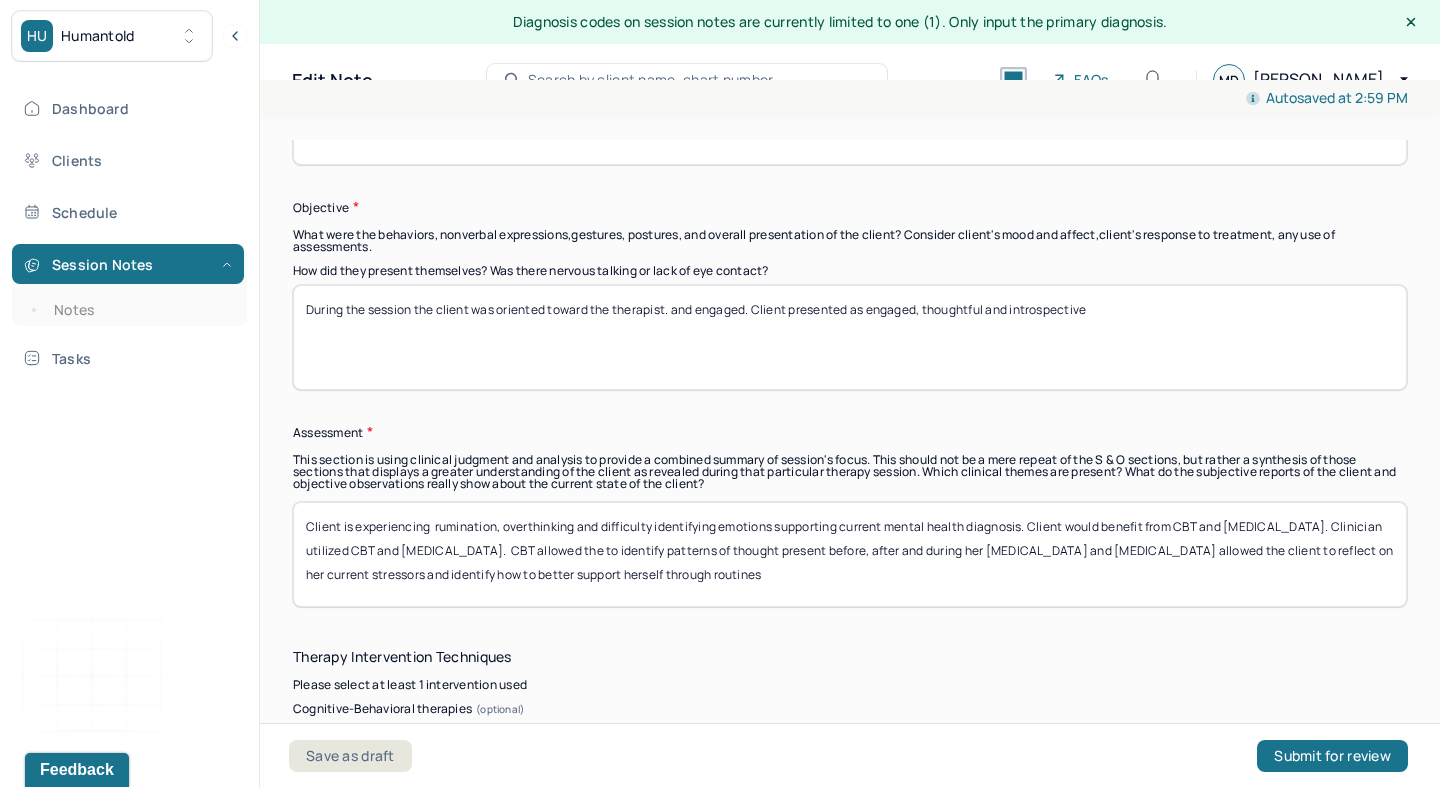 drag, startPoint x: 754, startPoint y: 305, endPoint x: 676, endPoint y: 305, distance: 78 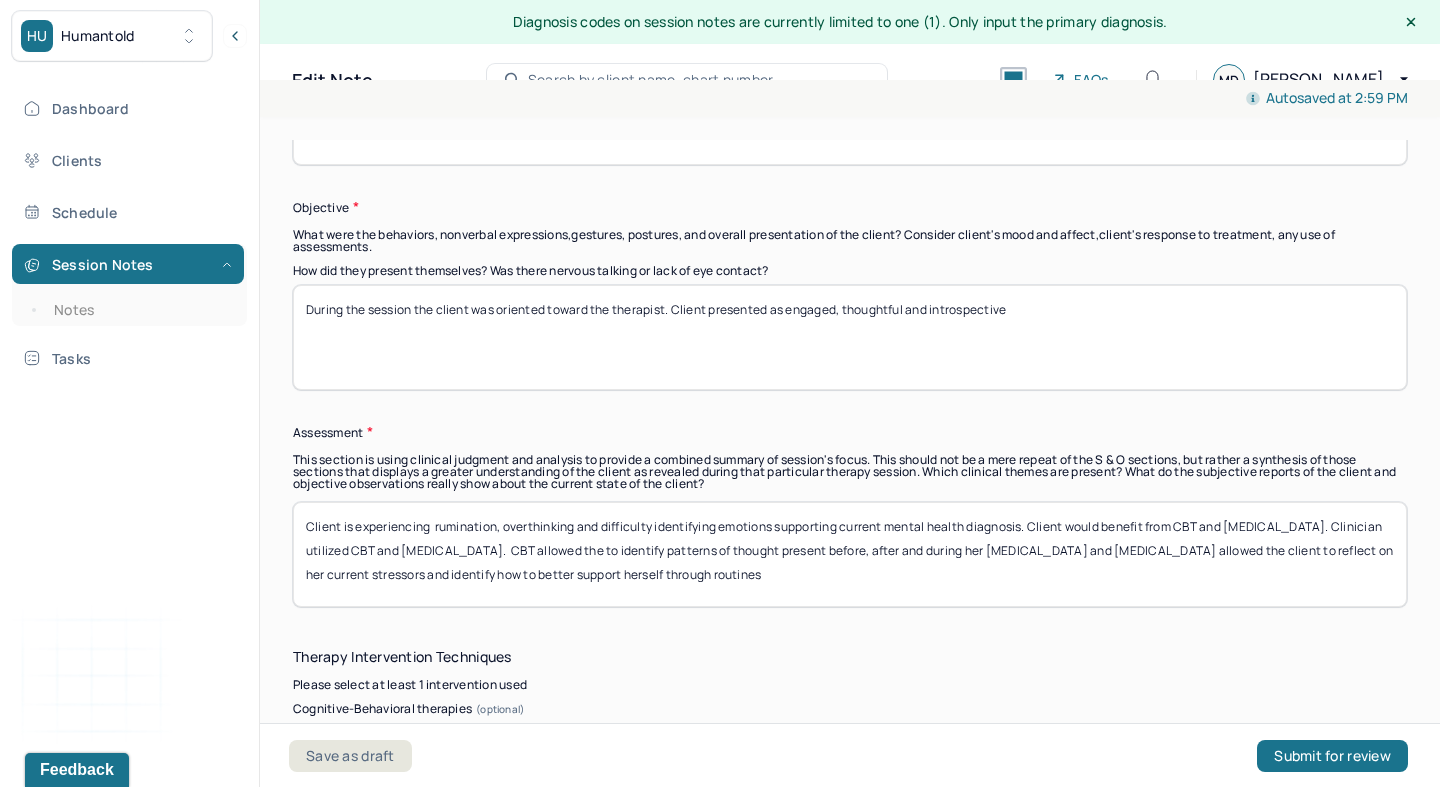 click on "During the session the client was oriented toward the therapist. Client presented as engaged, thoughtful and introspective" at bounding box center [850, 337] 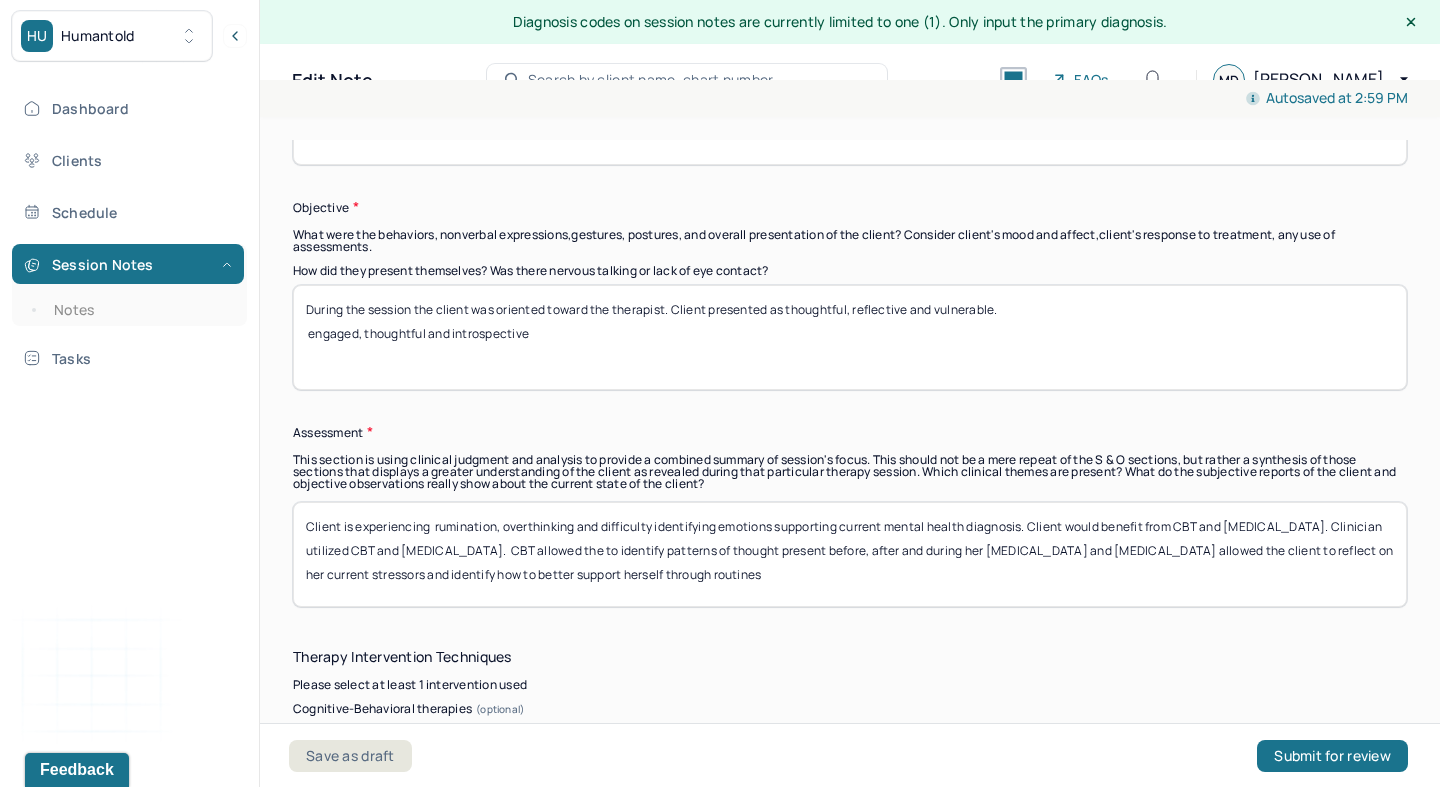 click on "During the session the client was oriented toward the therapist. Client presented as thoughtful,
engaged, thoughtful and introspective" at bounding box center (850, 337) 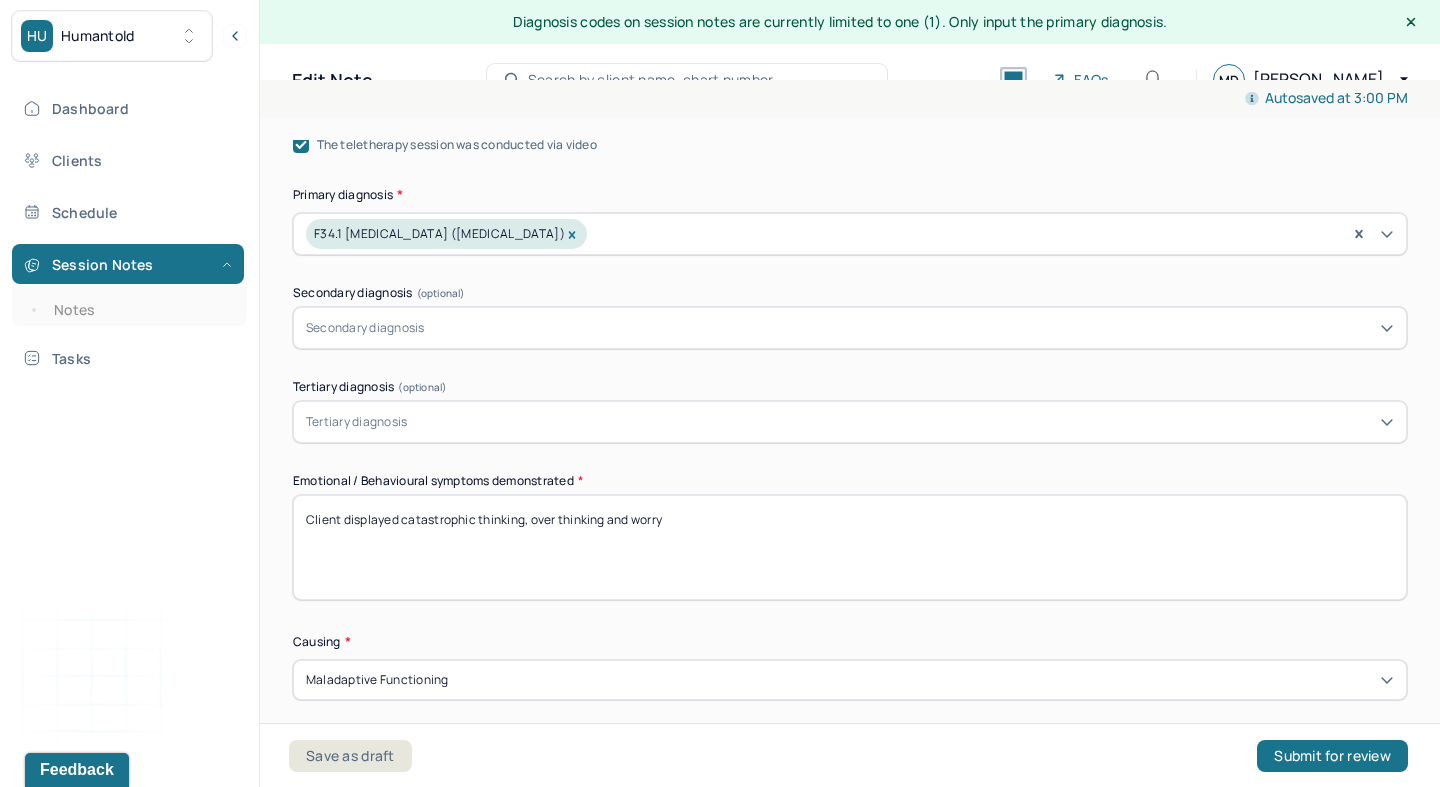 scroll, scrollTop: 763, scrollLeft: 0, axis: vertical 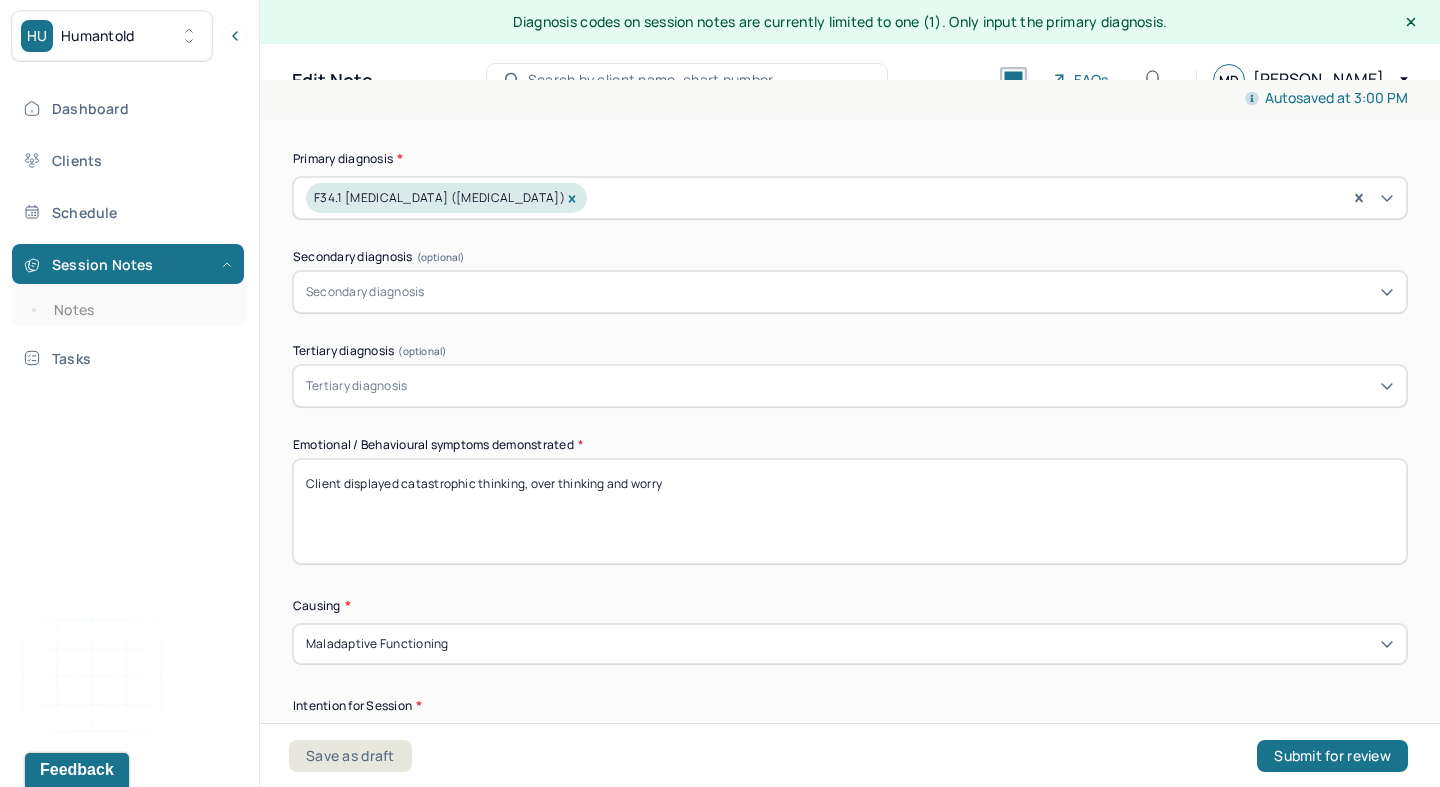 type on "During the session the client was oriented toward the therapist. Client presented as thoughtful, reflective and vulnerable." 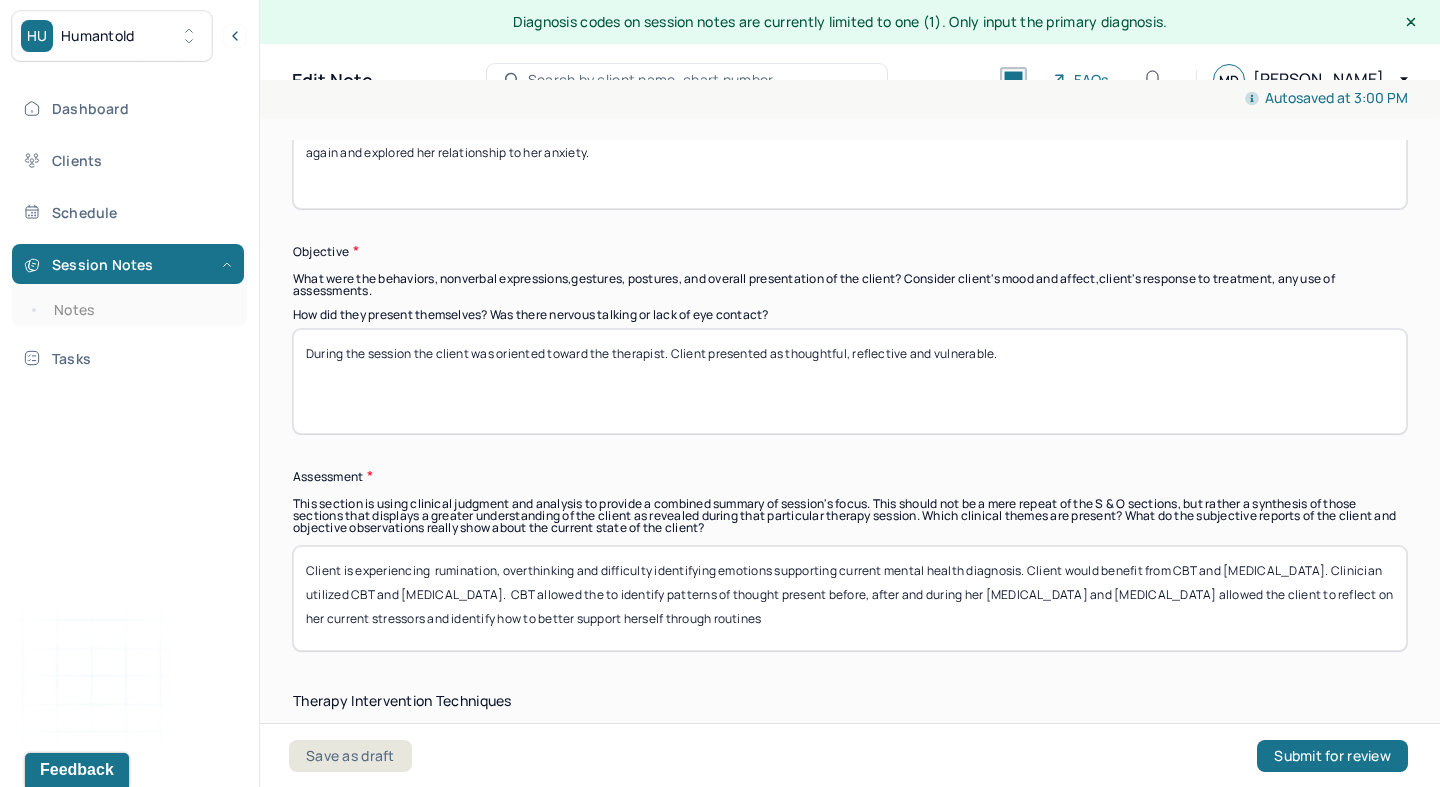 scroll, scrollTop: 1562, scrollLeft: 0, axis: vertical 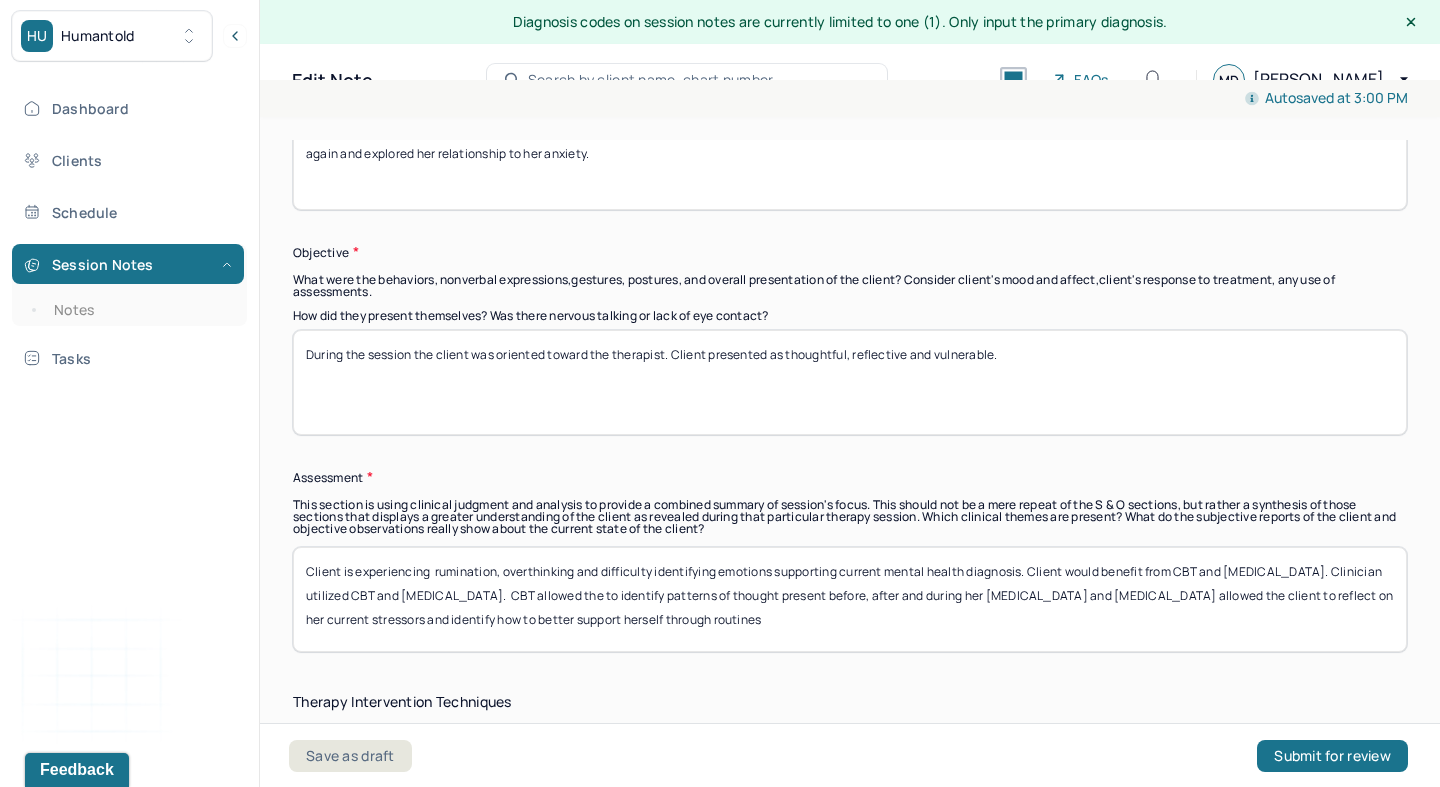 drag, startPoint x: 435, startPoint y: 565, endPoint x: 773, endPoint y: 572, distance: 338.07248 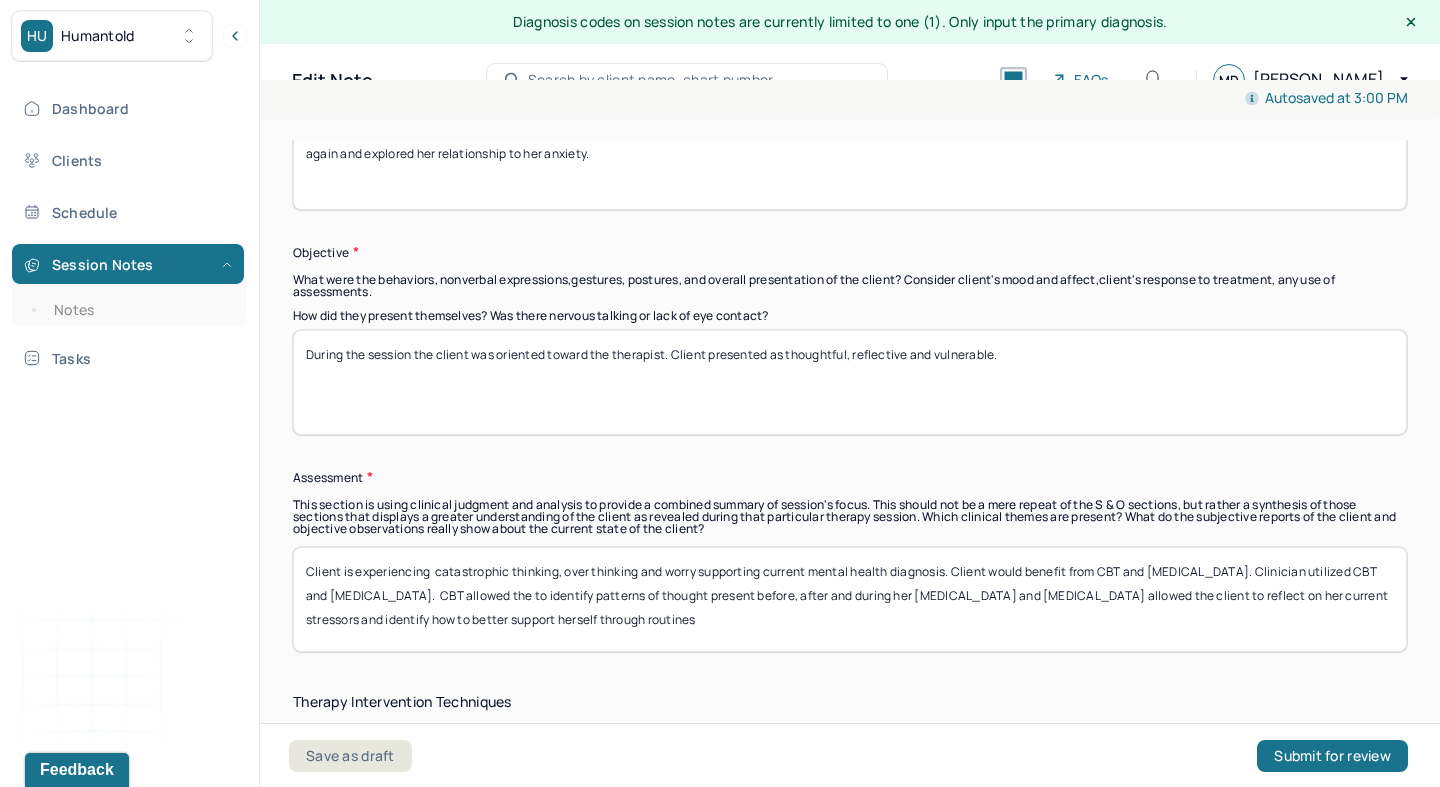 click on "Client is experiencing  catastrophic thinking, over thinking and worry  supporting current mental health diagnosis. Client would benefit from CBT and [MEDICAL_DATA]. Clinician utilized CBT and [MEDICAL_DATA].  CBT allowed the to identify patterns of thought present before, after and during her [MEDICAL_DATA] and [MEDICAL_DATA] allowed the client to reflect on her current stressors and identify how to better support herself through routines" at bounding box center (850, 599) 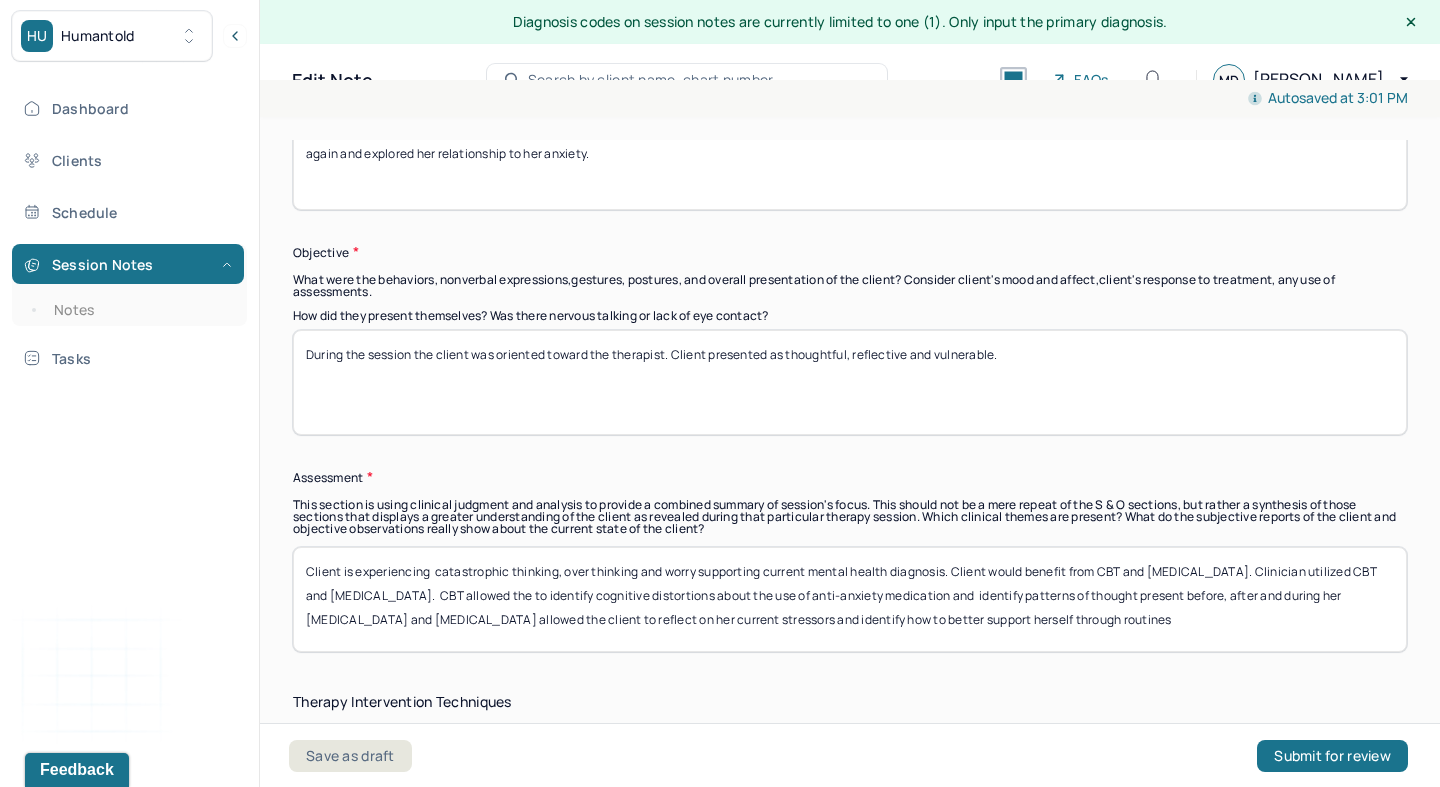 drag, startPoint x: 375, startPoint y: 614, endPoint x: 974, endPoint y: 601, distance: 599.14105 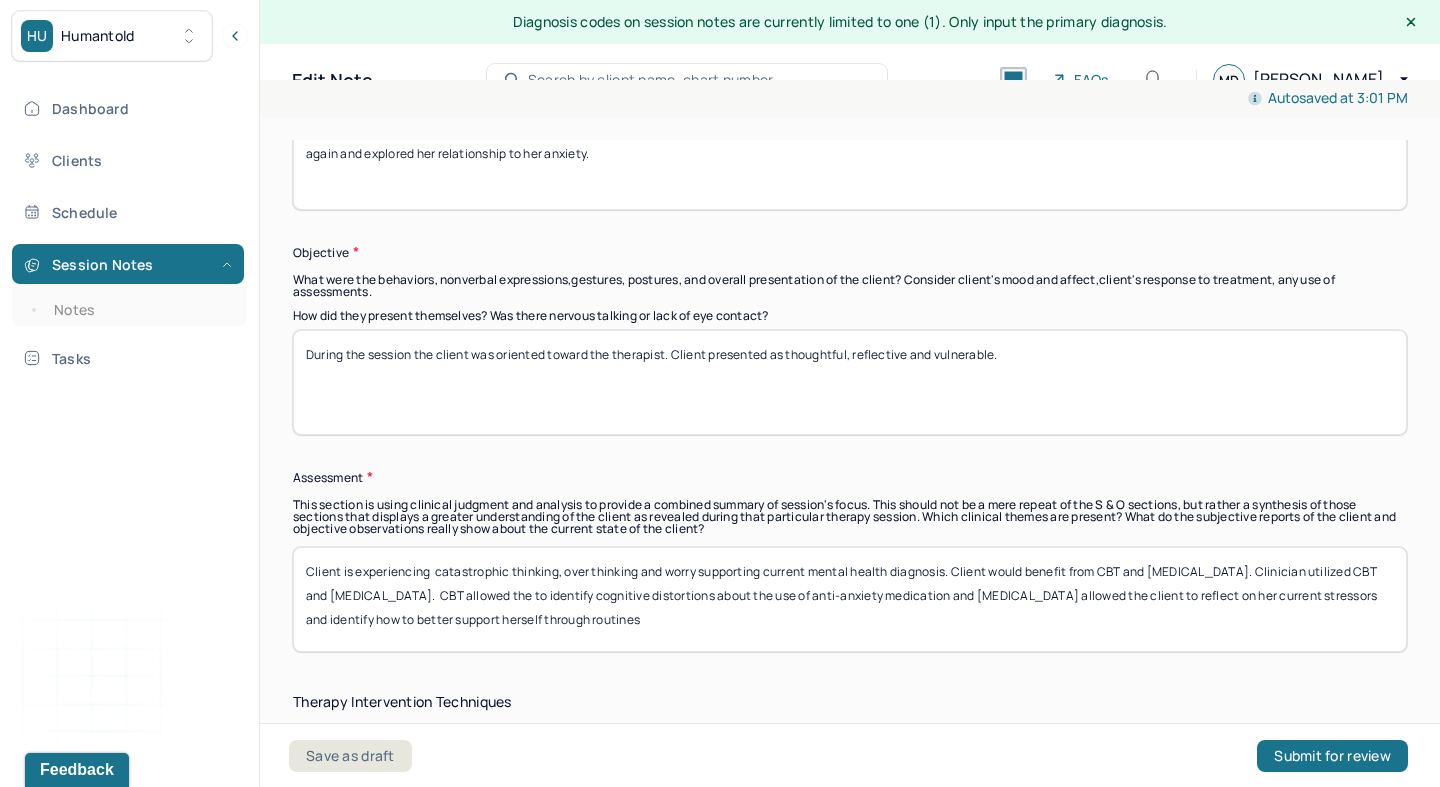 drag, startPoint x: 1255, startPoint y: 597, endPoint x: 1408, endPoint y: 698, distance: 183.3303 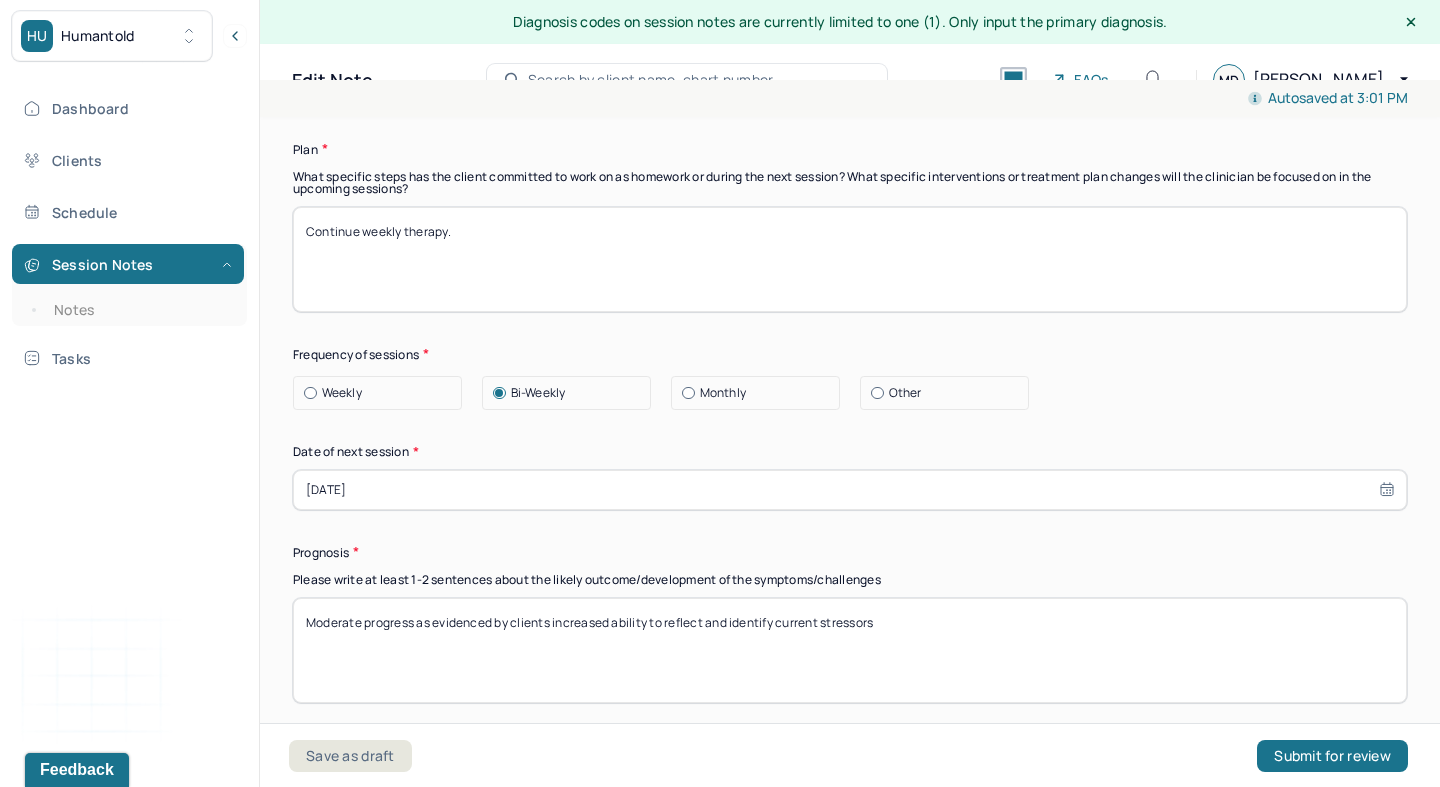 scroll, scrollTop: 2667, scrollLeft: 0, axis: vertical 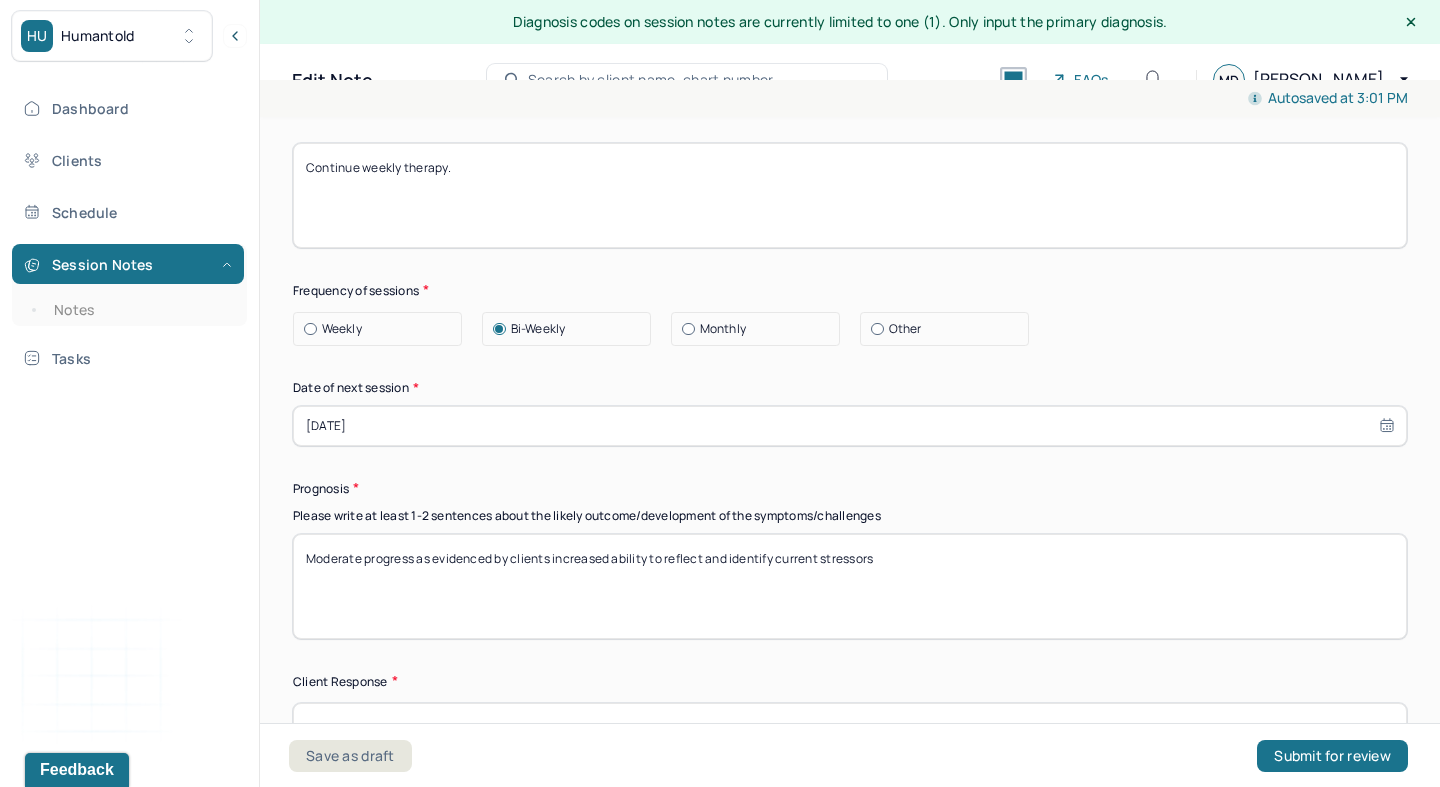 type on "Client is experiencing  catastrophic thinking, over thinking and worry supporting current mental health diagnosis. Client would benefit from CBT and [MEDICAL_DATA]. Clinician utilized CBT and [MEDICAL_DATA].  CBT allowed the to identify cognitive distortions about the use of anti-anxiety medication and [MEDICAL_DATA] allowed the client to reflect on her experiences with [MEDICAL_DATA] and her past histories with medication and identify her current worries about beginning medication." 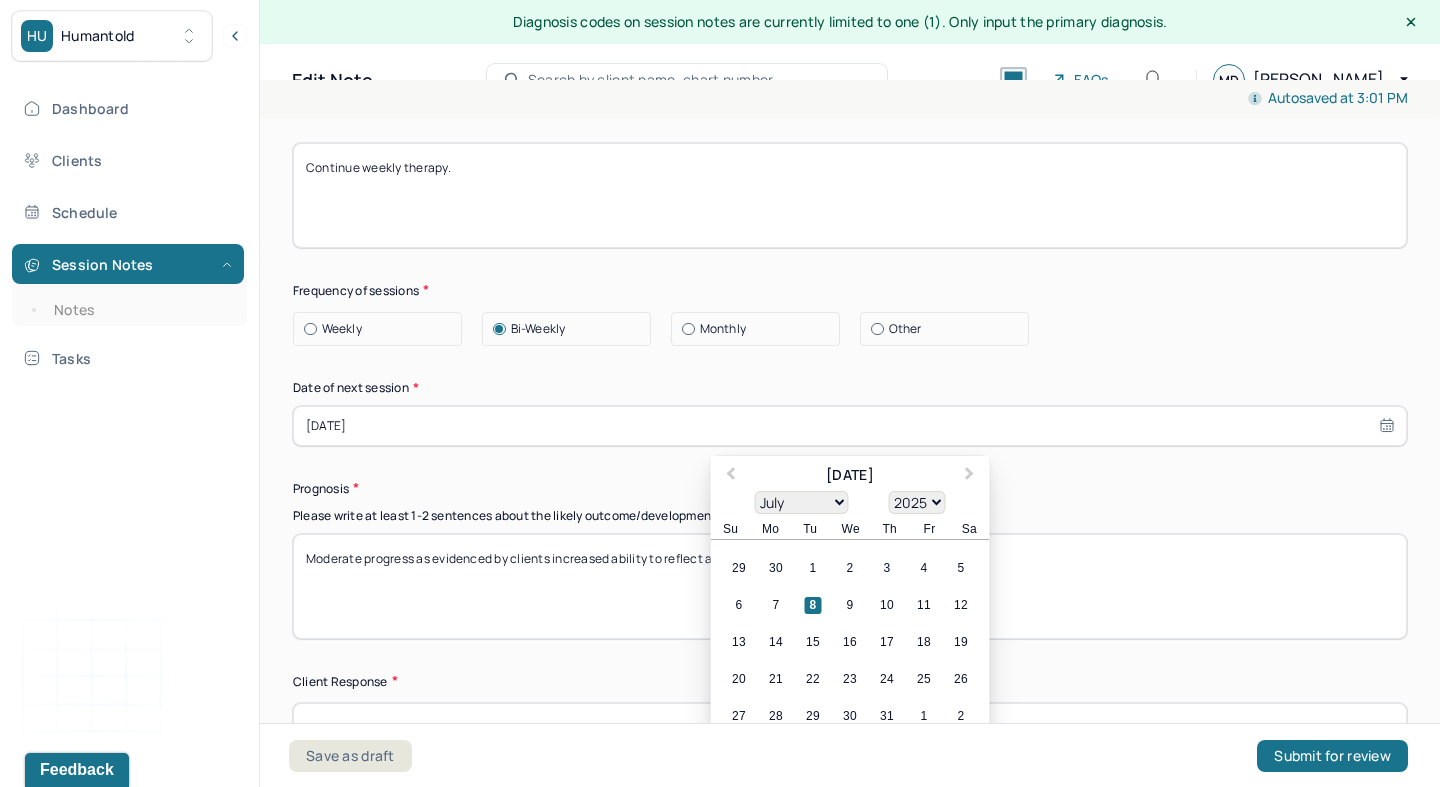 click on "[DATE]" at bounding box center [850, 426] 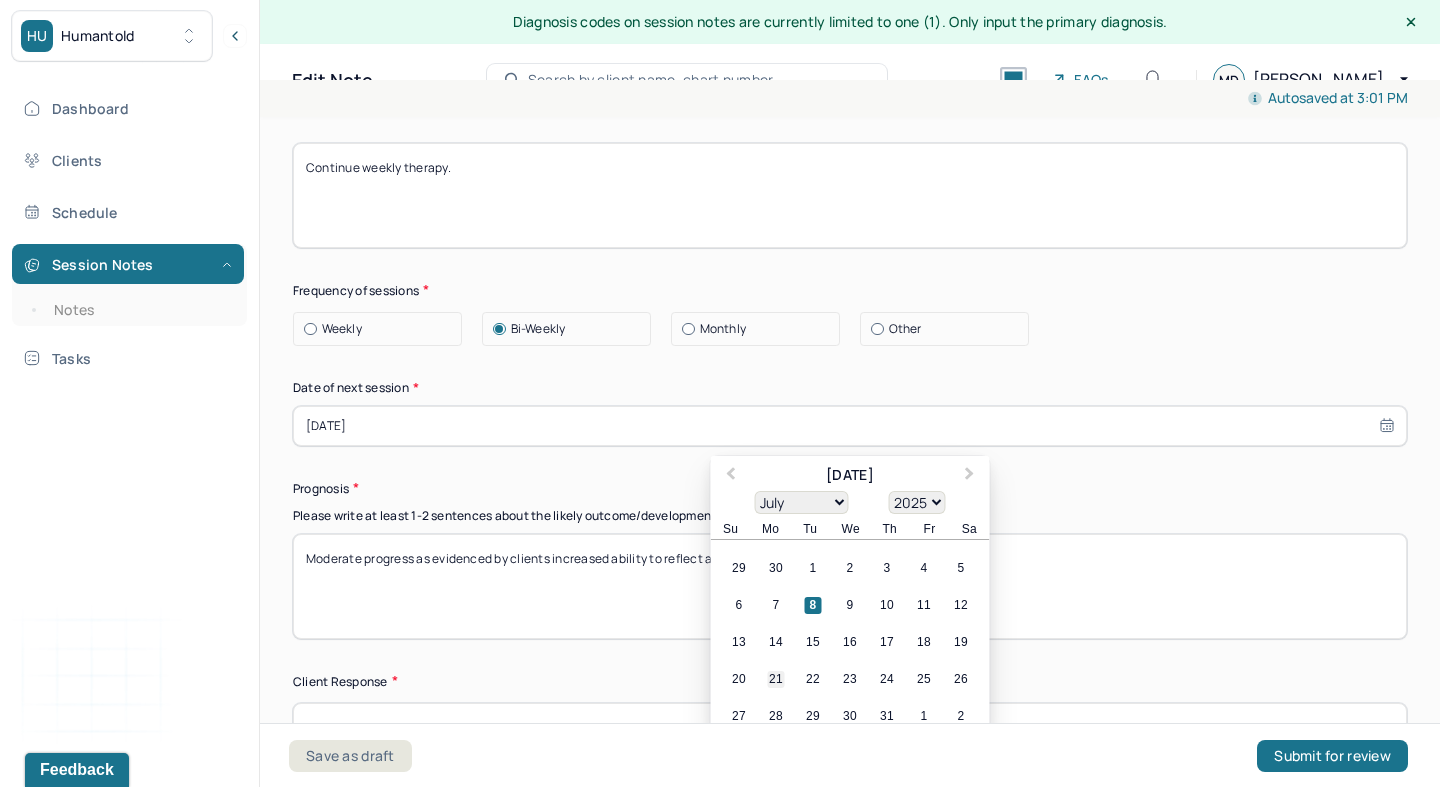click on "21" at bounding box center [776, 679] 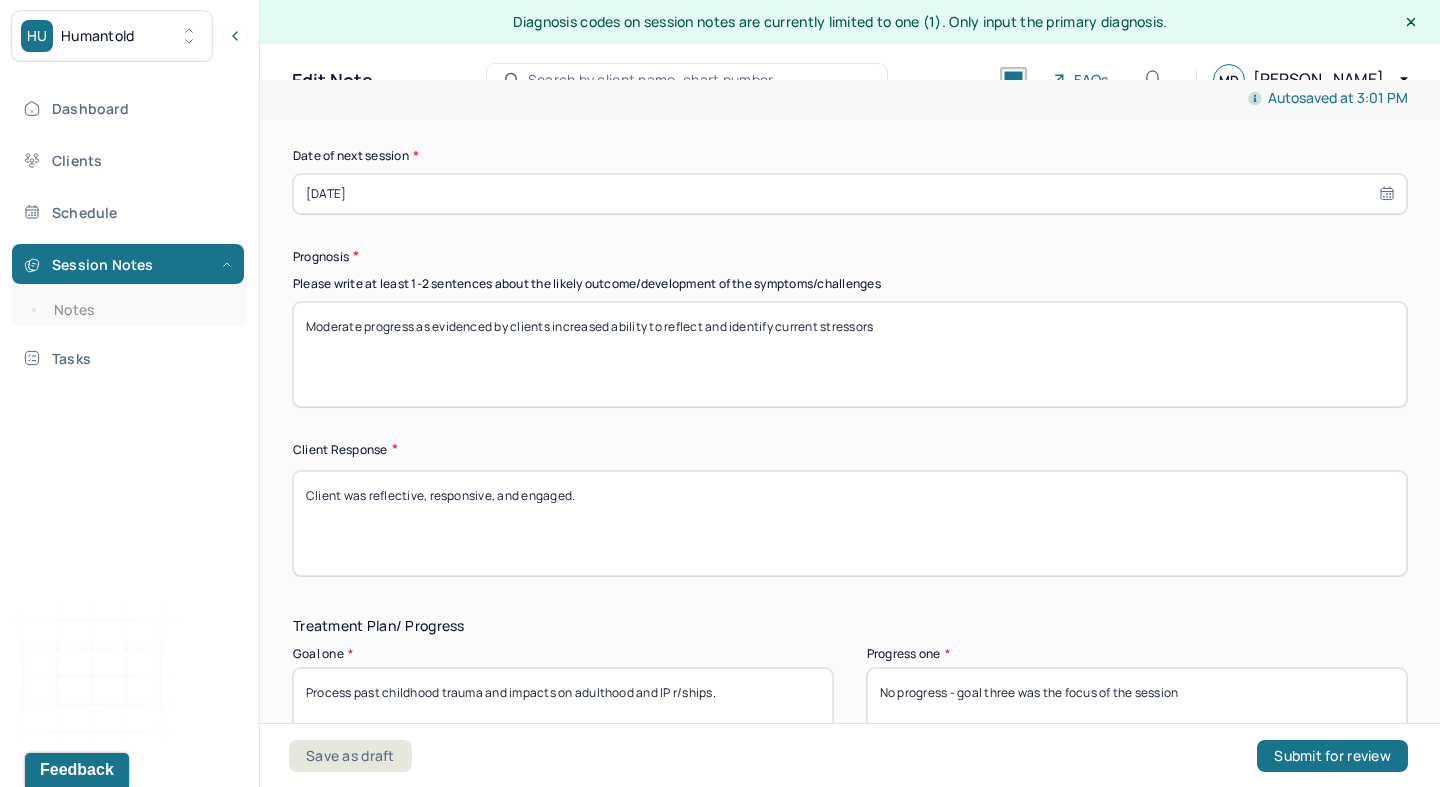 scroll, scrollTop: 2902, scrollLeft: 0, axis: vertical 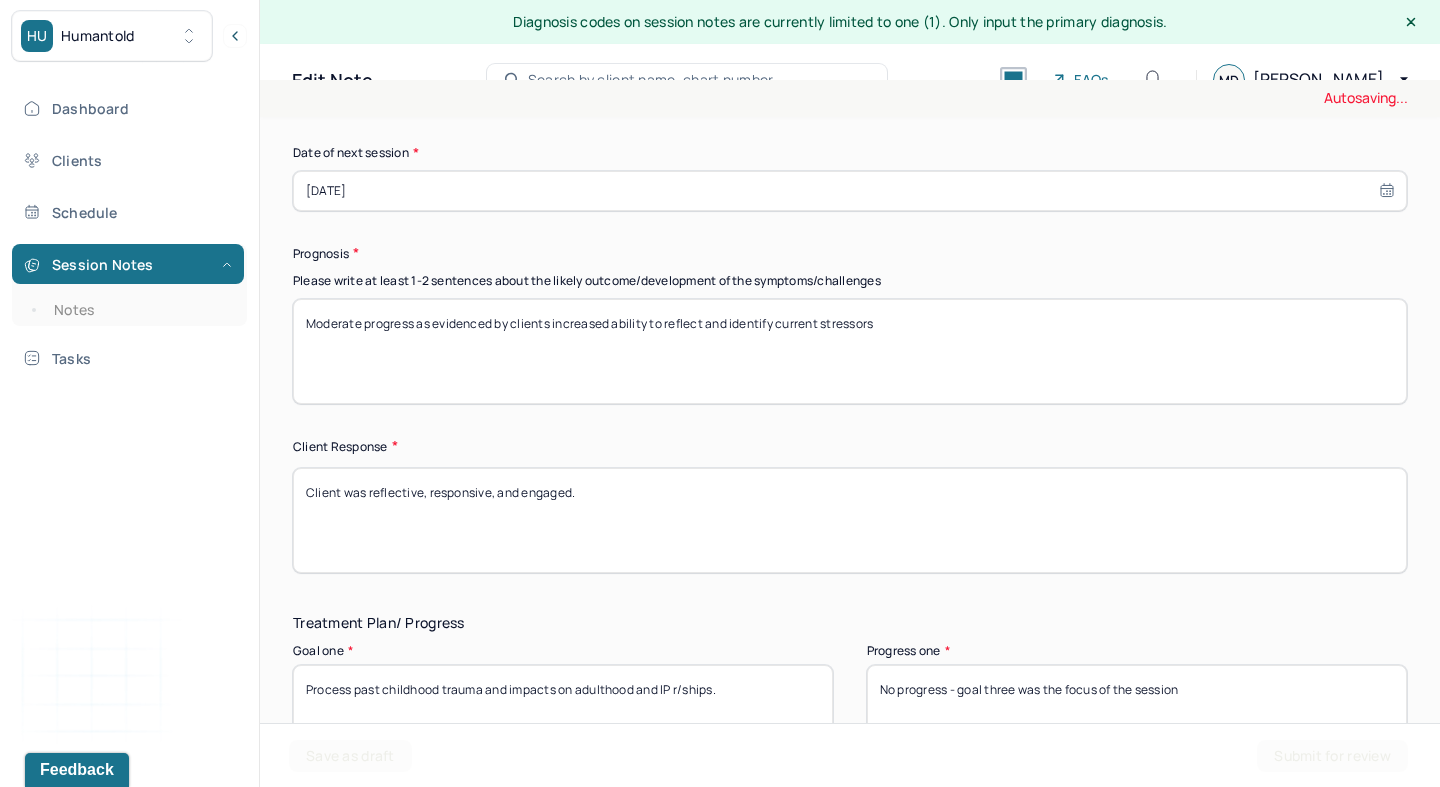click on "[DATE]" at bounding box center [850, 191] 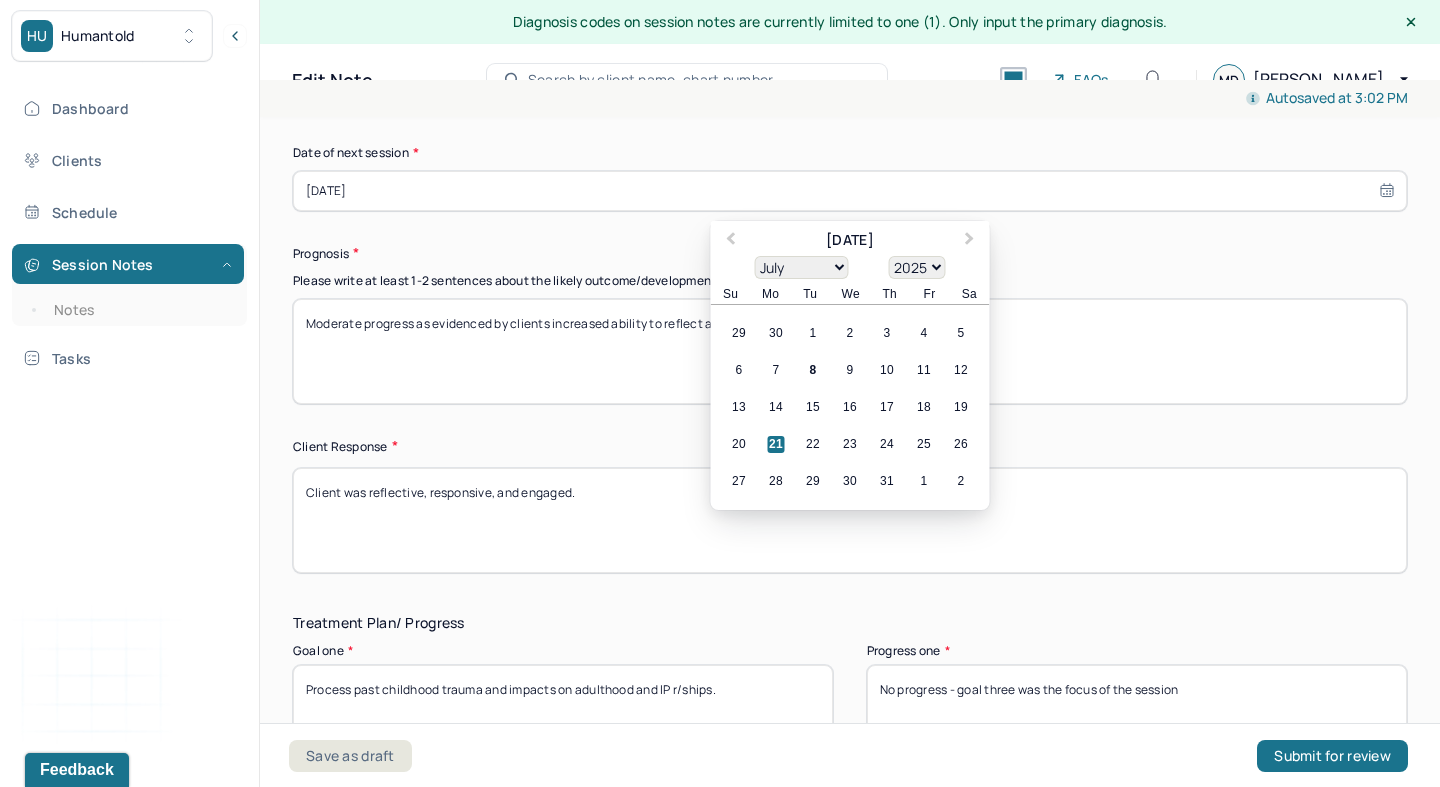 click on "Client was reflective, responsive, and engaged." at bounding box center (850, 520) 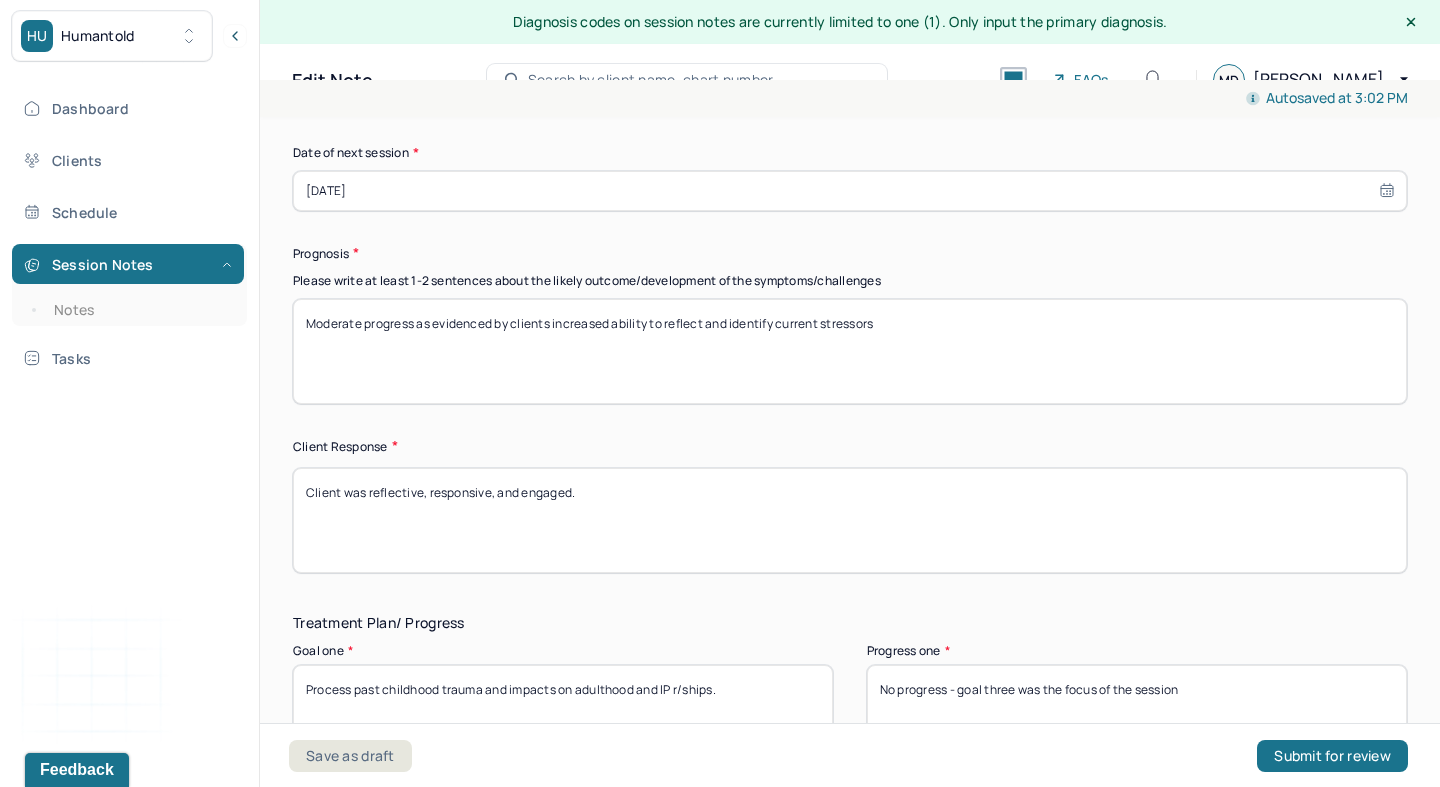 drag, startPoint x: 615, startPoint y: 322, endPoint x: 1195, endPoint y: 435, distance: 590.9052 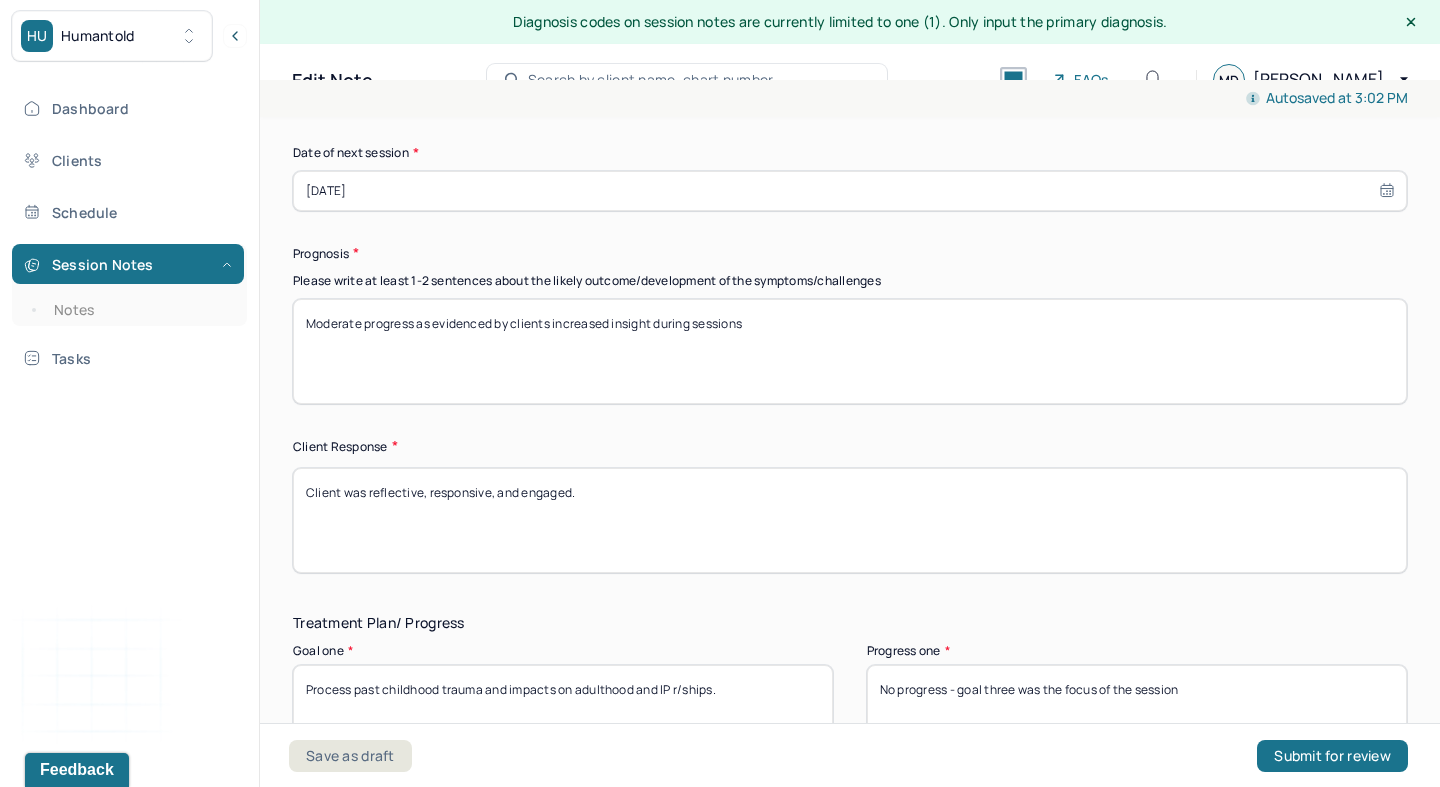 type on "Moderate progress as evidenced by clients increased insight during sessions" 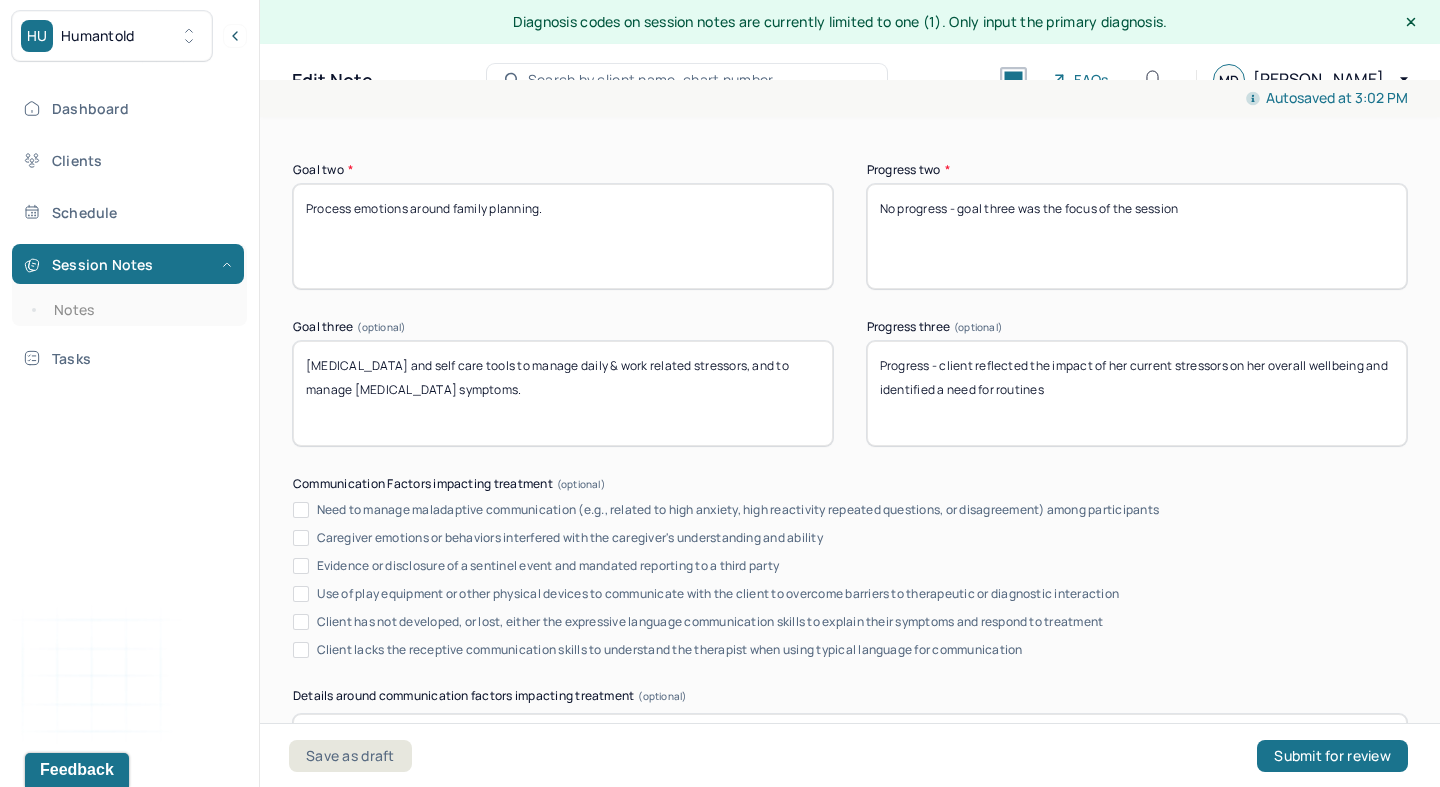 scroll, scrollTop: 3550, scrollLeft: 0, axis: vertical 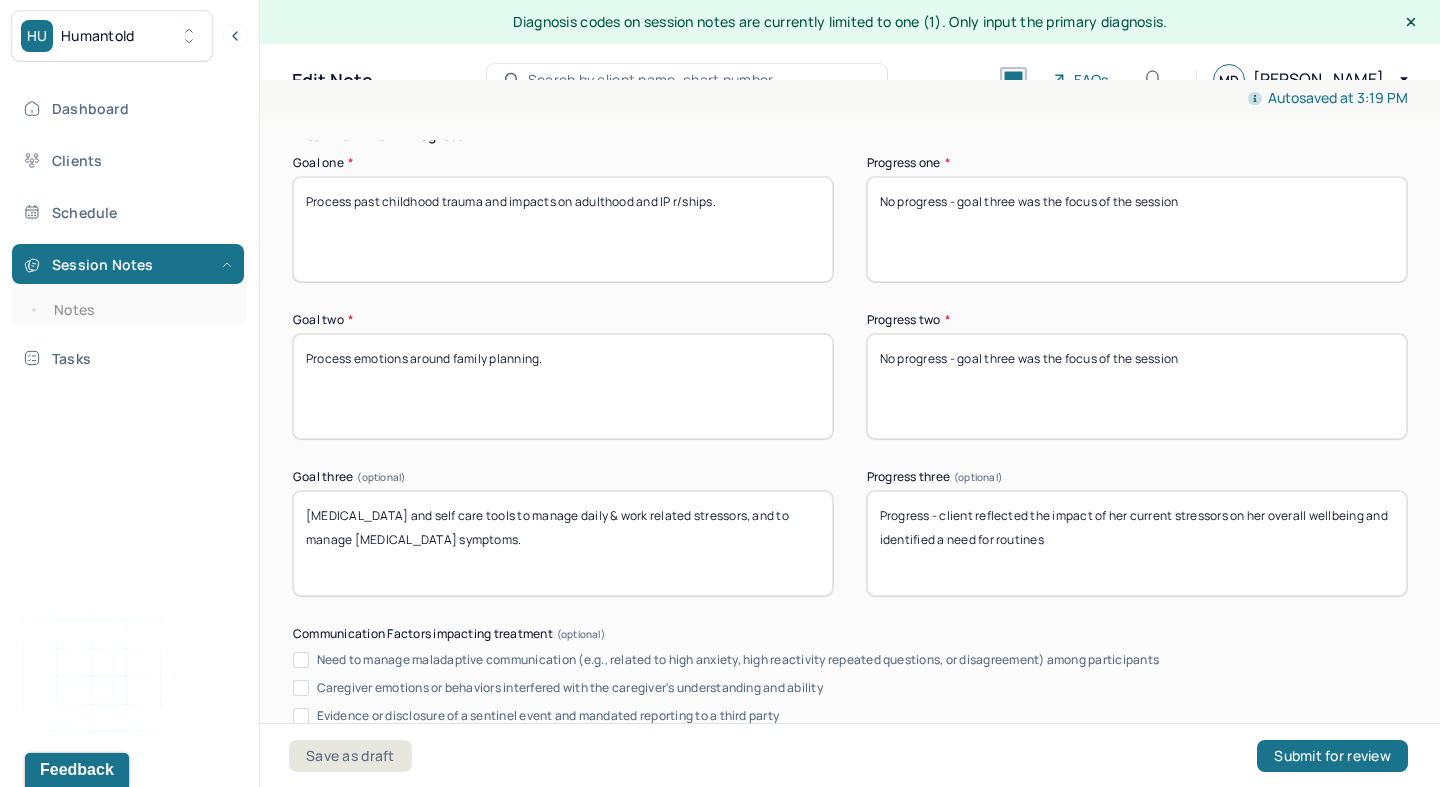 type on "Client was engaged and introspective throughout the session" 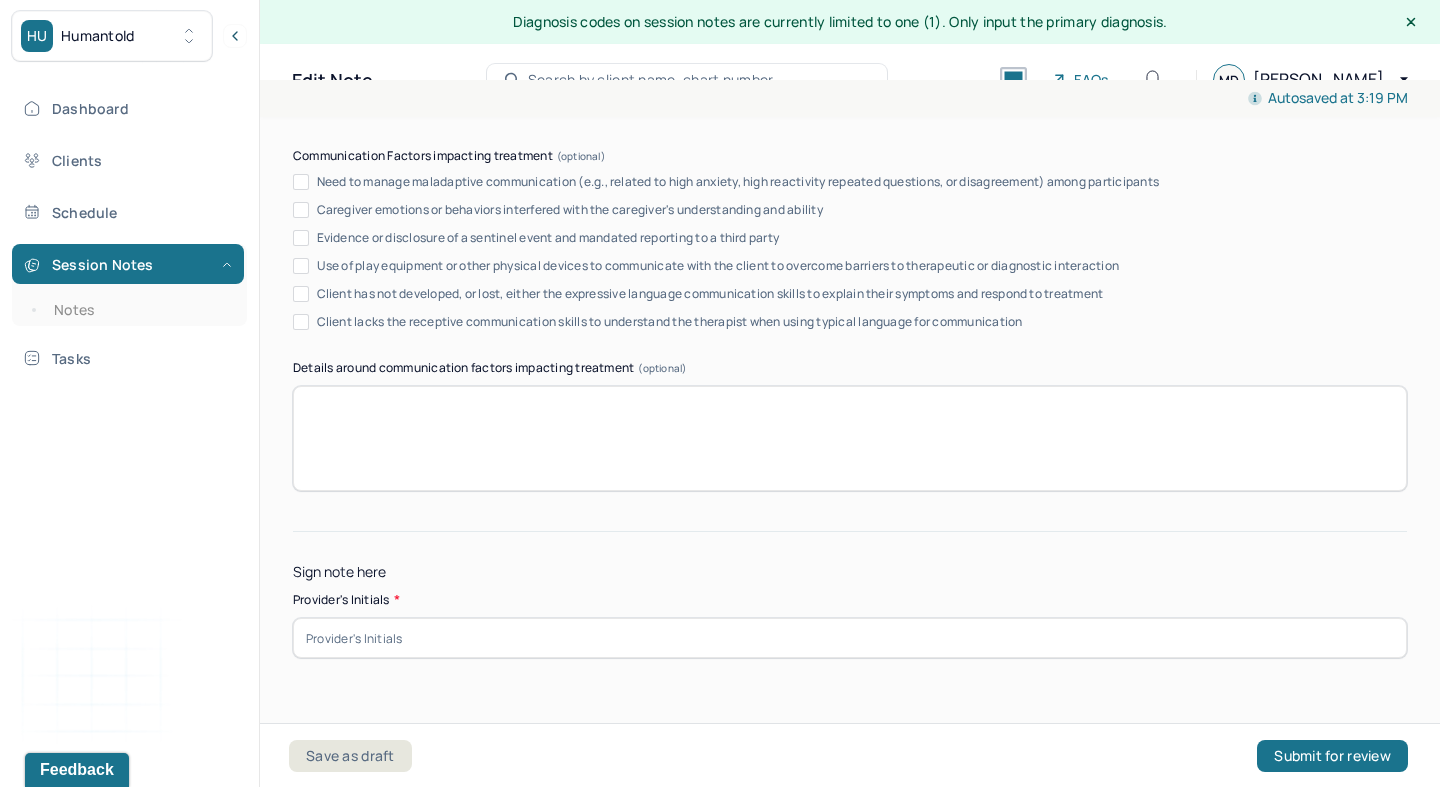 scroll, scrollTop: 3872, scrollLeft: 0, axis: vertical 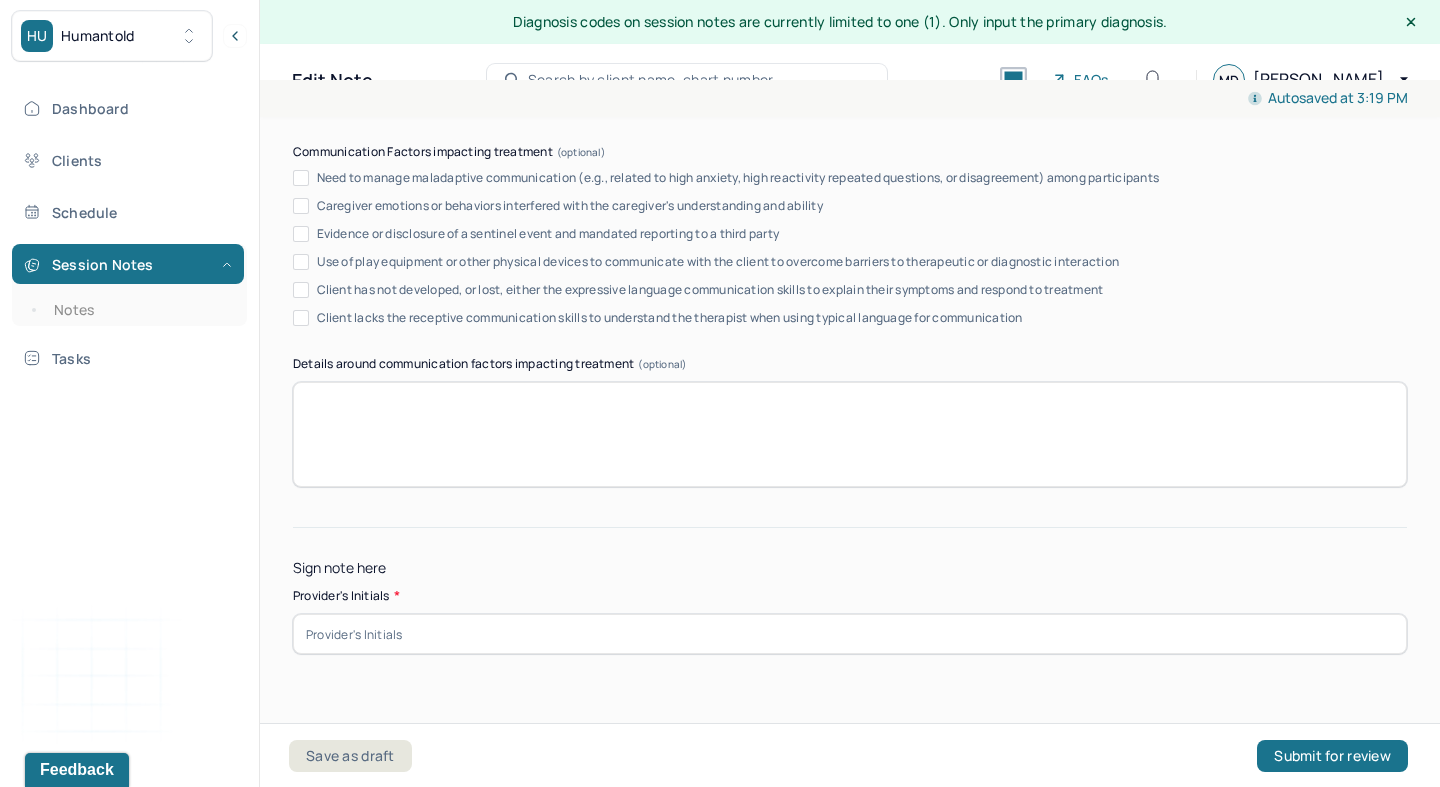 type on "Progress - client reflected on her history of [MEDICAL_DATA] and how its related to her baseline of stress" 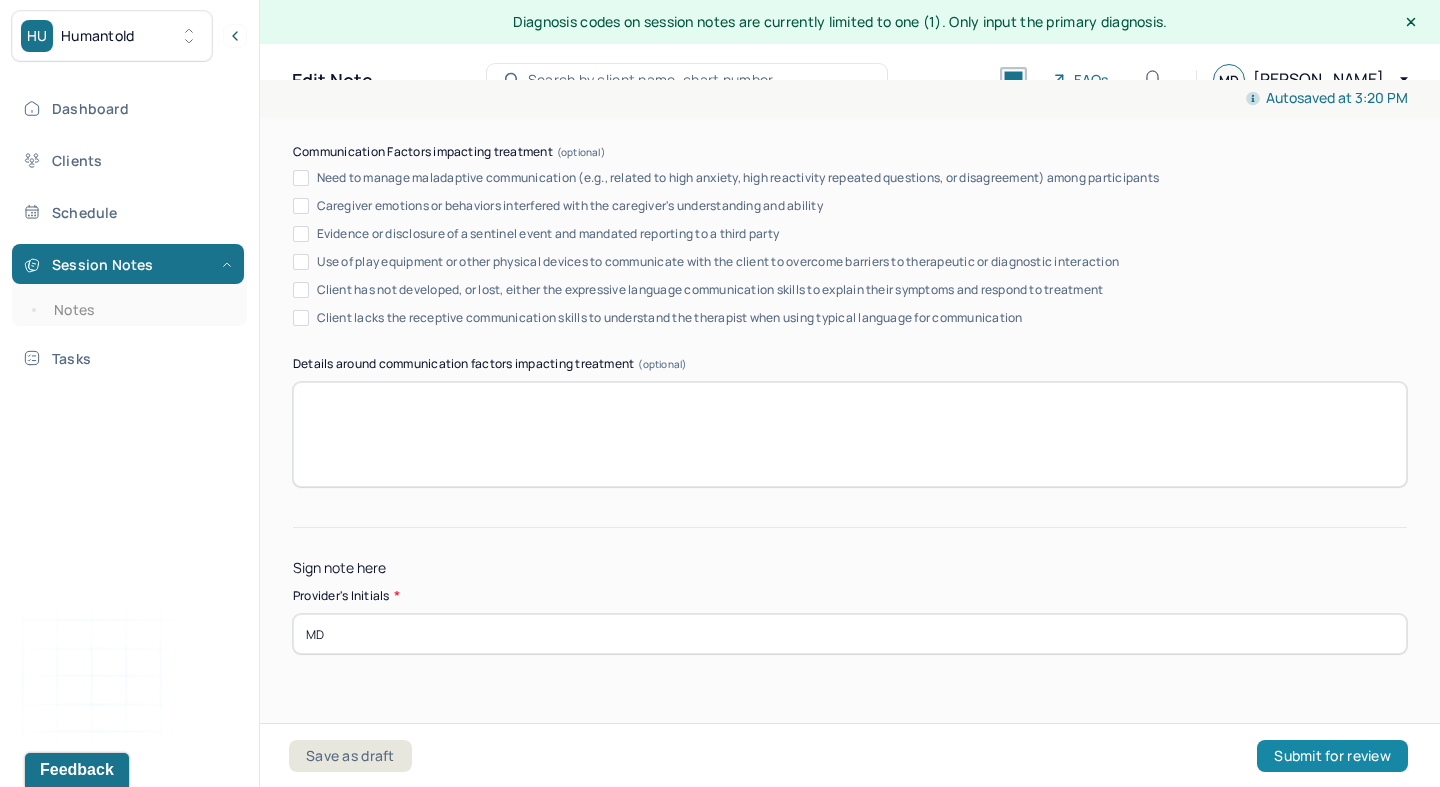 type on "MD" 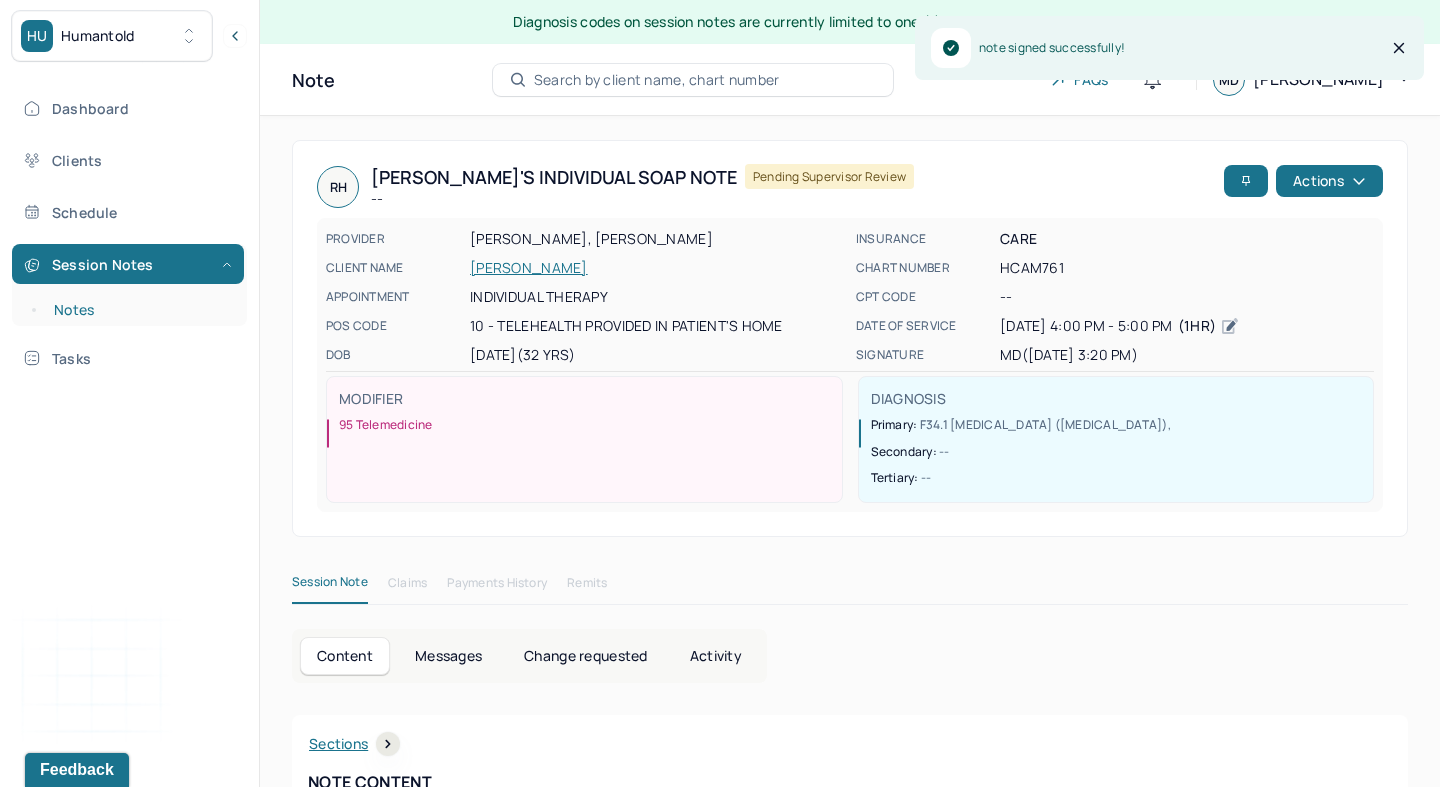 click on "Notes" at bounding box center [139, 310] 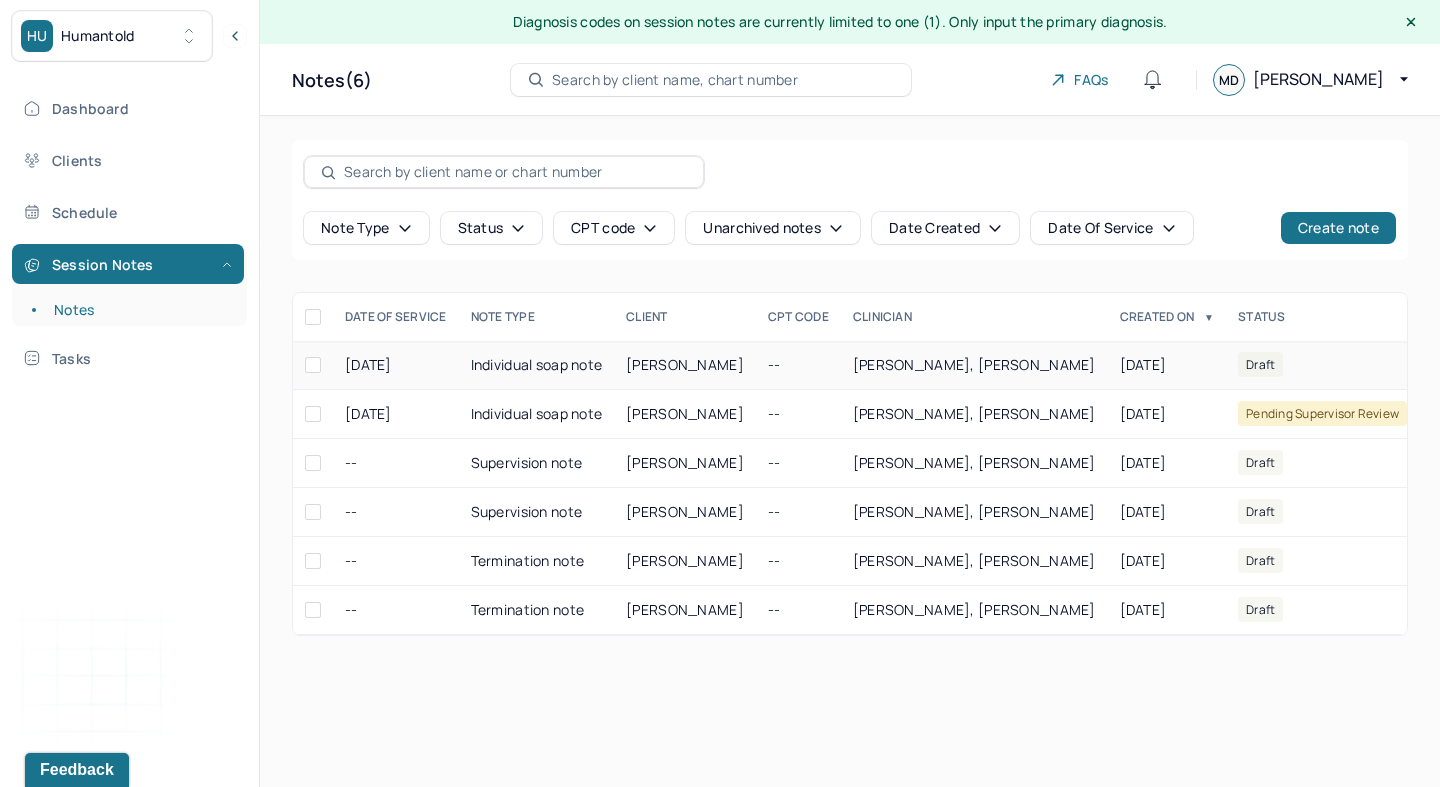 click on "[PERSON_NAME]" at bounding box center (685, 365) 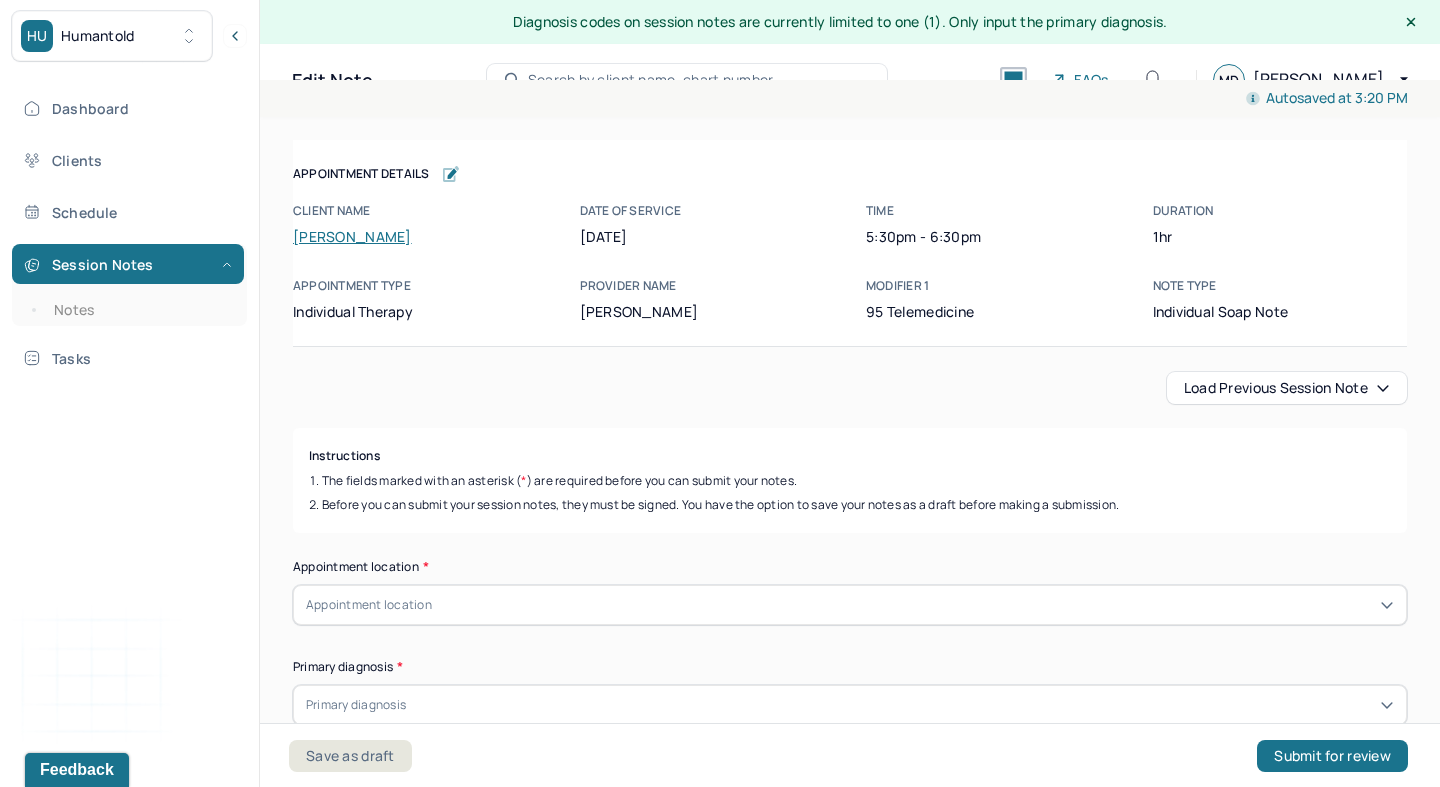 click on "Load previous session note" at bounding box center (1287, 388) 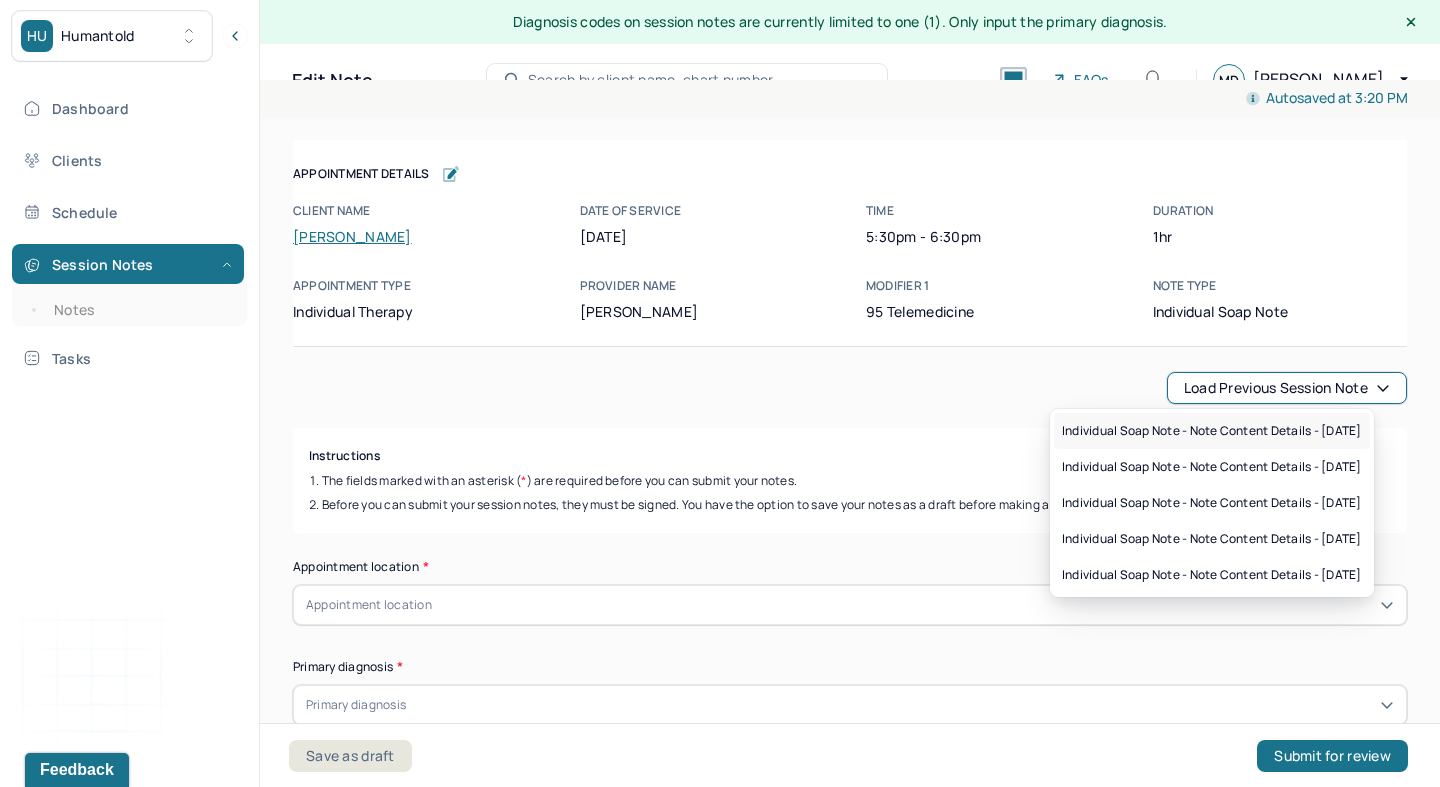click on "Individual soap note   - Note content Details -   [DATE]" at bounding box center [1212, 431] 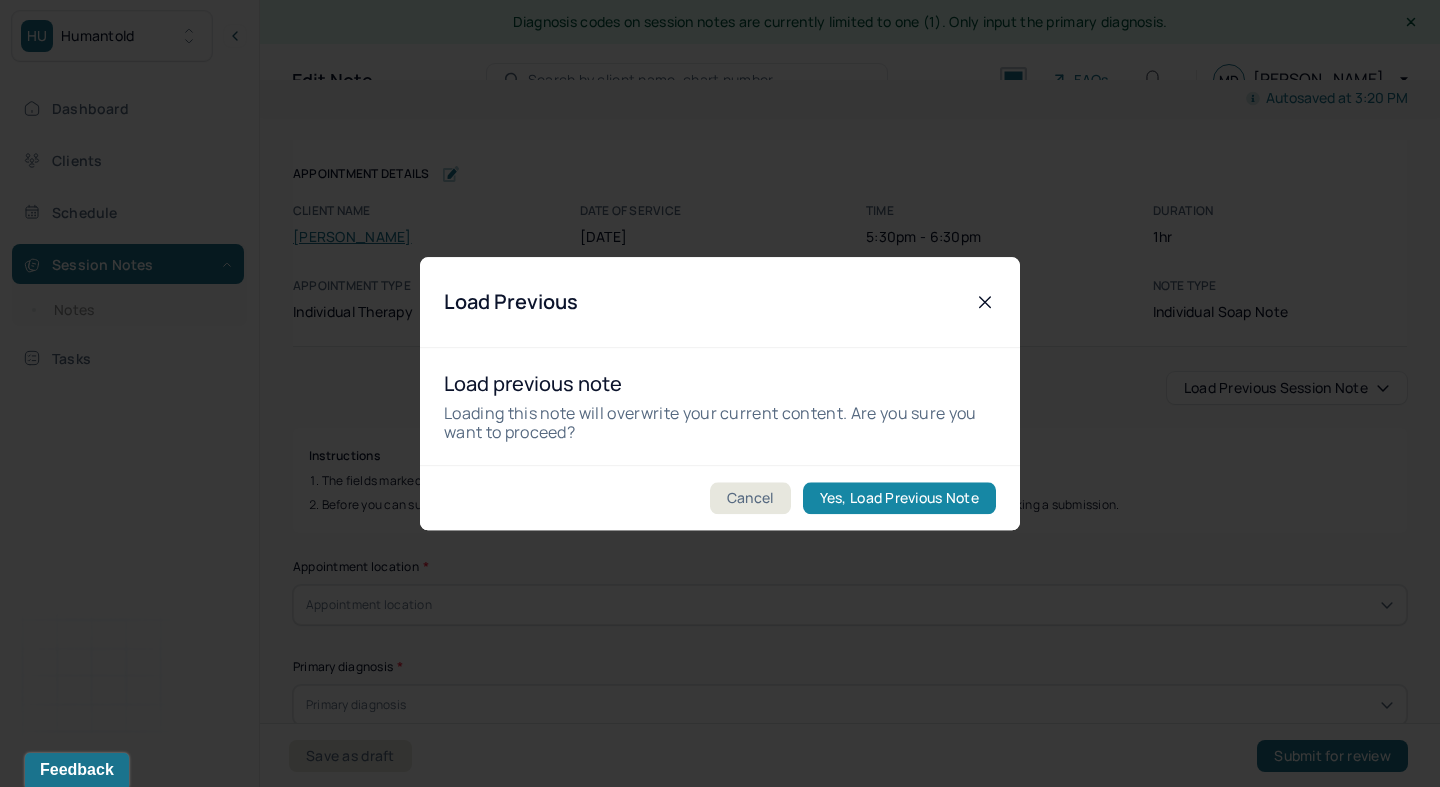 click on "Yes, Load Previous Note" at bounding box center [899, 498] 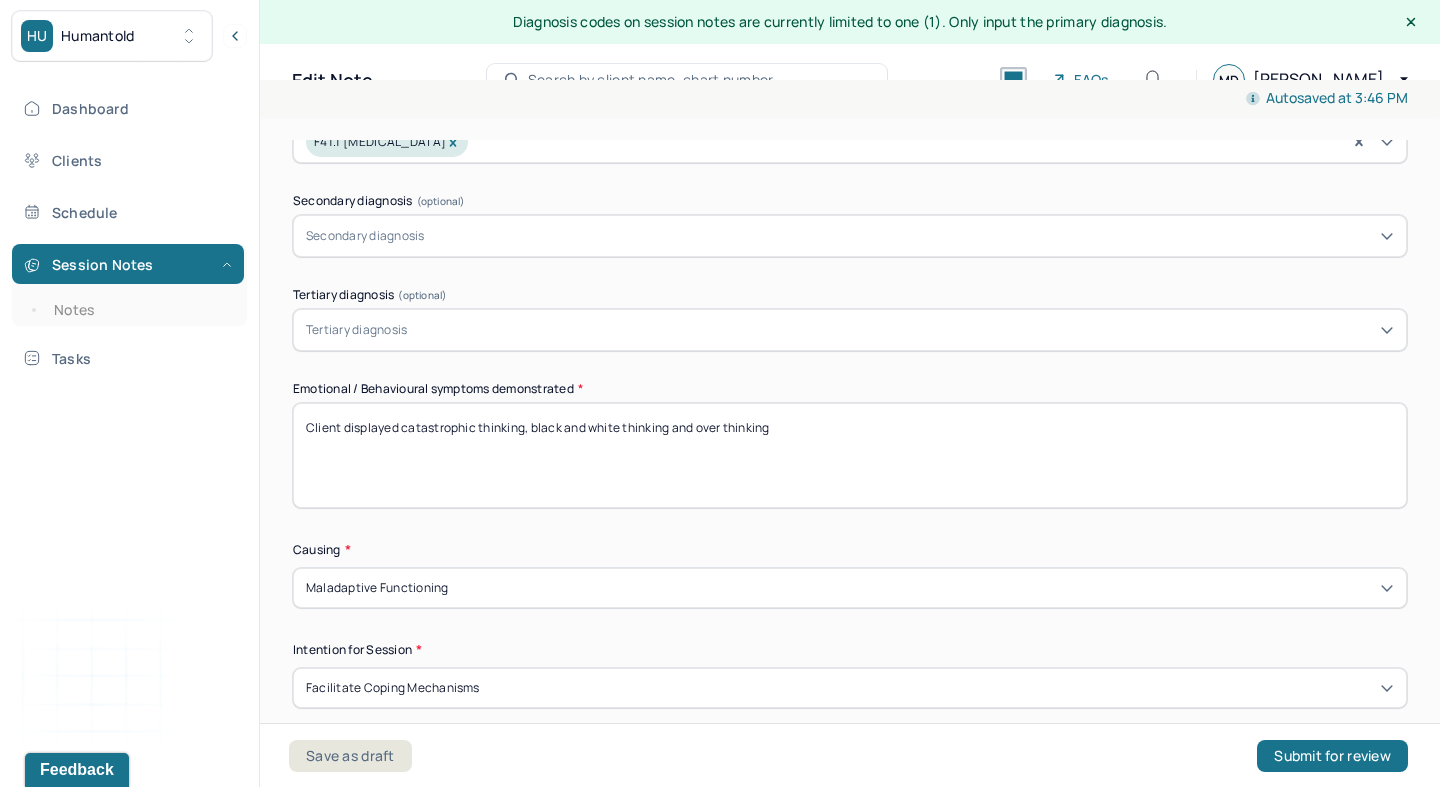 scroll, scrollTop: 822, scrollLeft: 0, axis: vertical 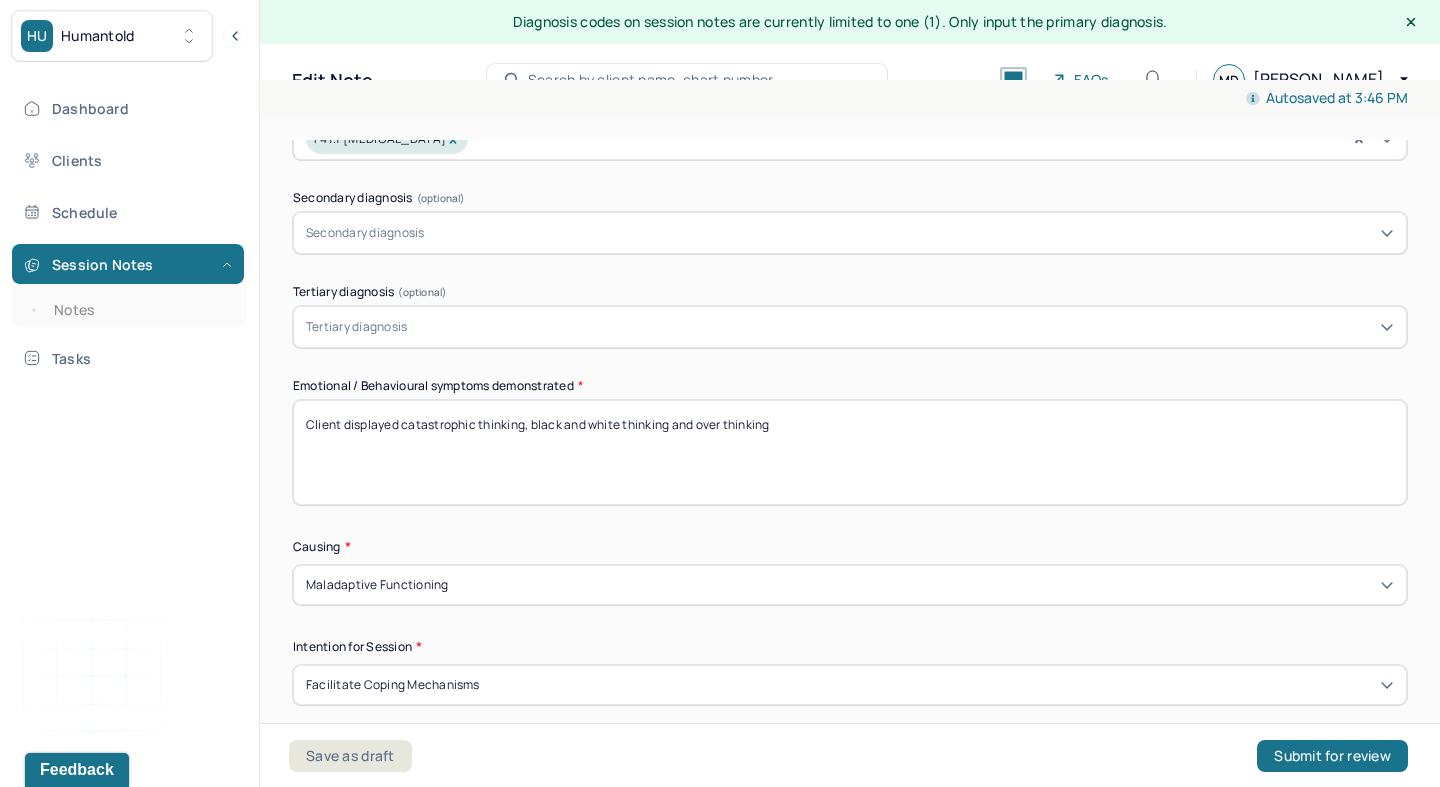 click on "Client displayed catastrophic thinking, black and white thinking and over thinking" at bounding box center [850, 452] 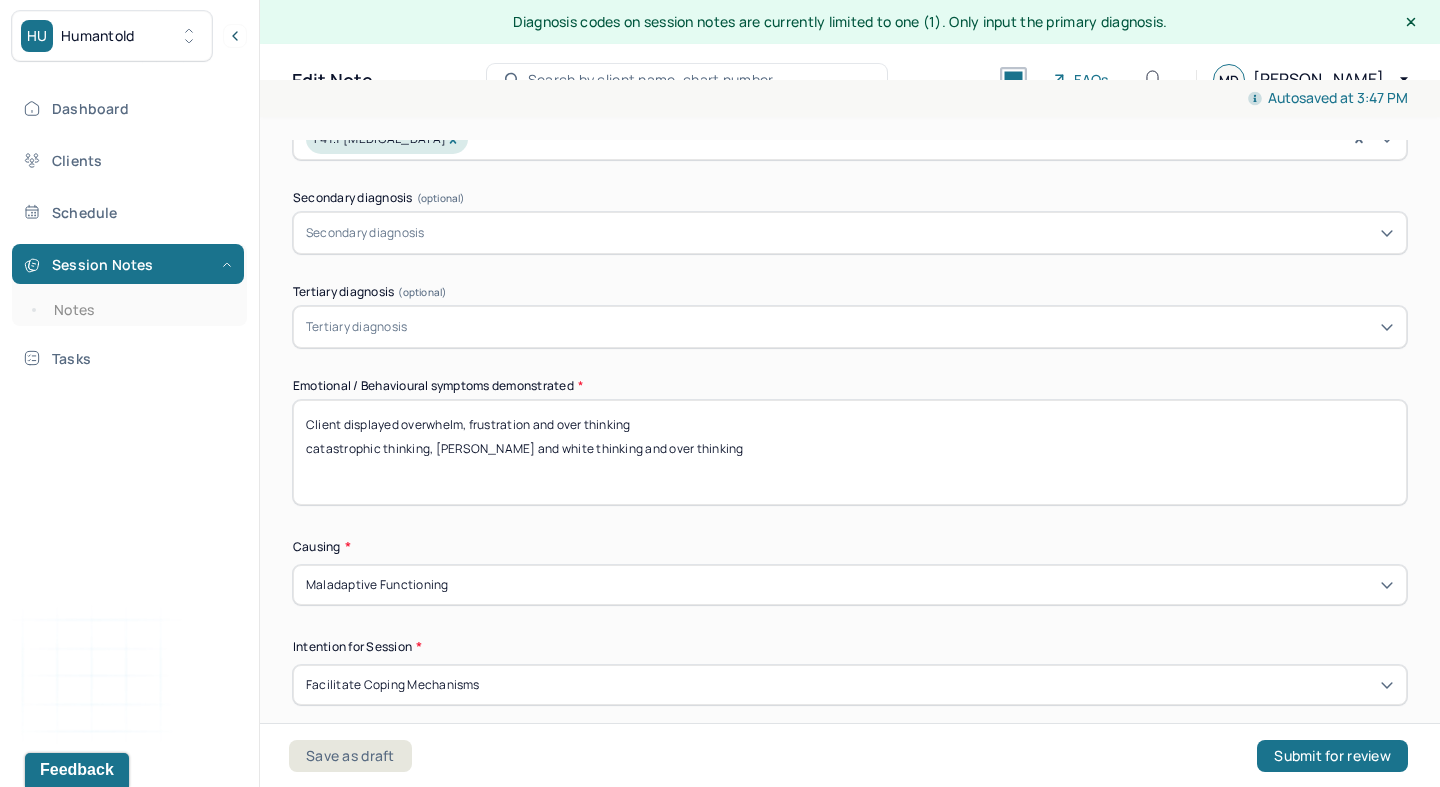 drag, startPoint x: 637, startPoint y: 418, endPoint x: 402, endPoint y: 425, distance: 235.10423 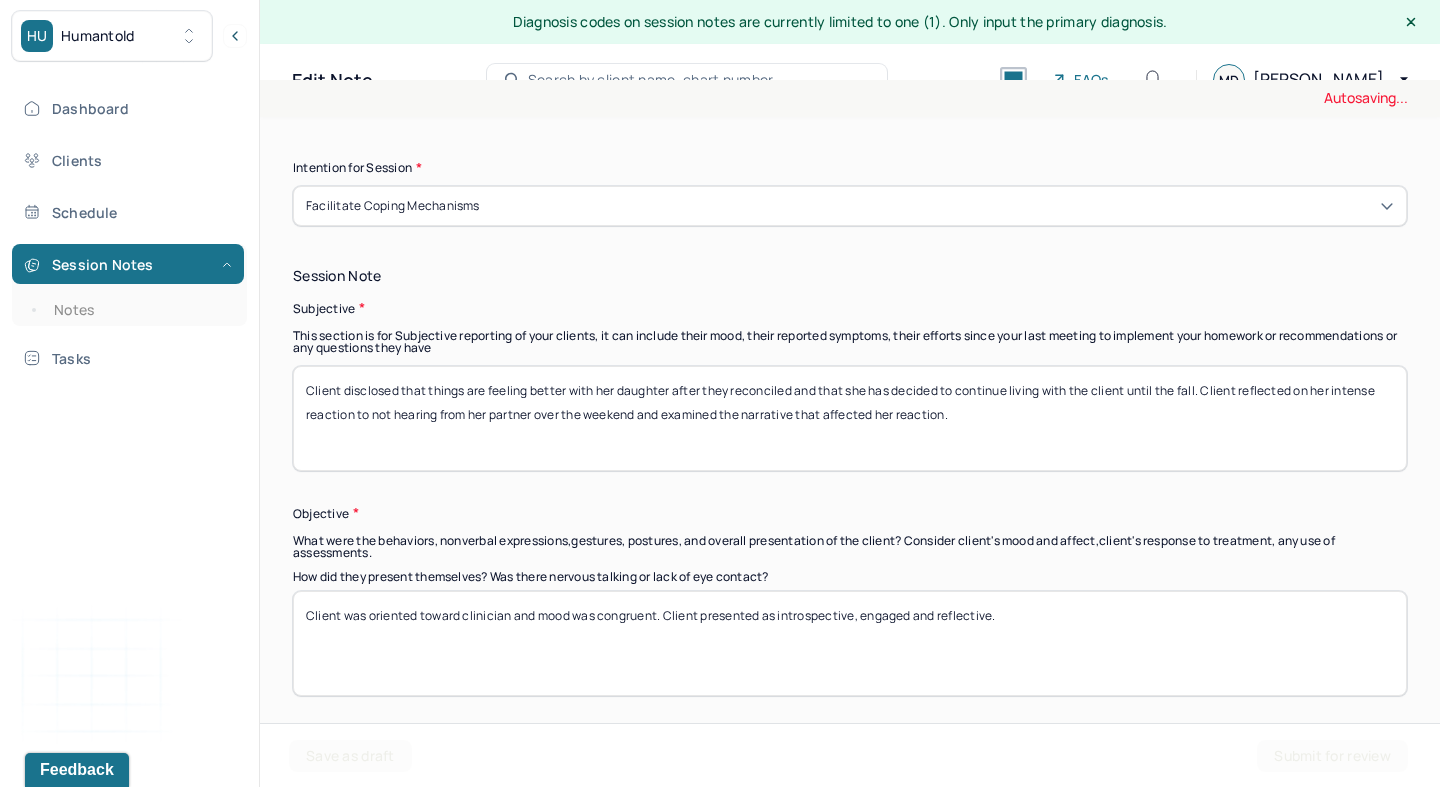 scroll, scrollTop: 1308, scrollLeft: 0, axis: vertical 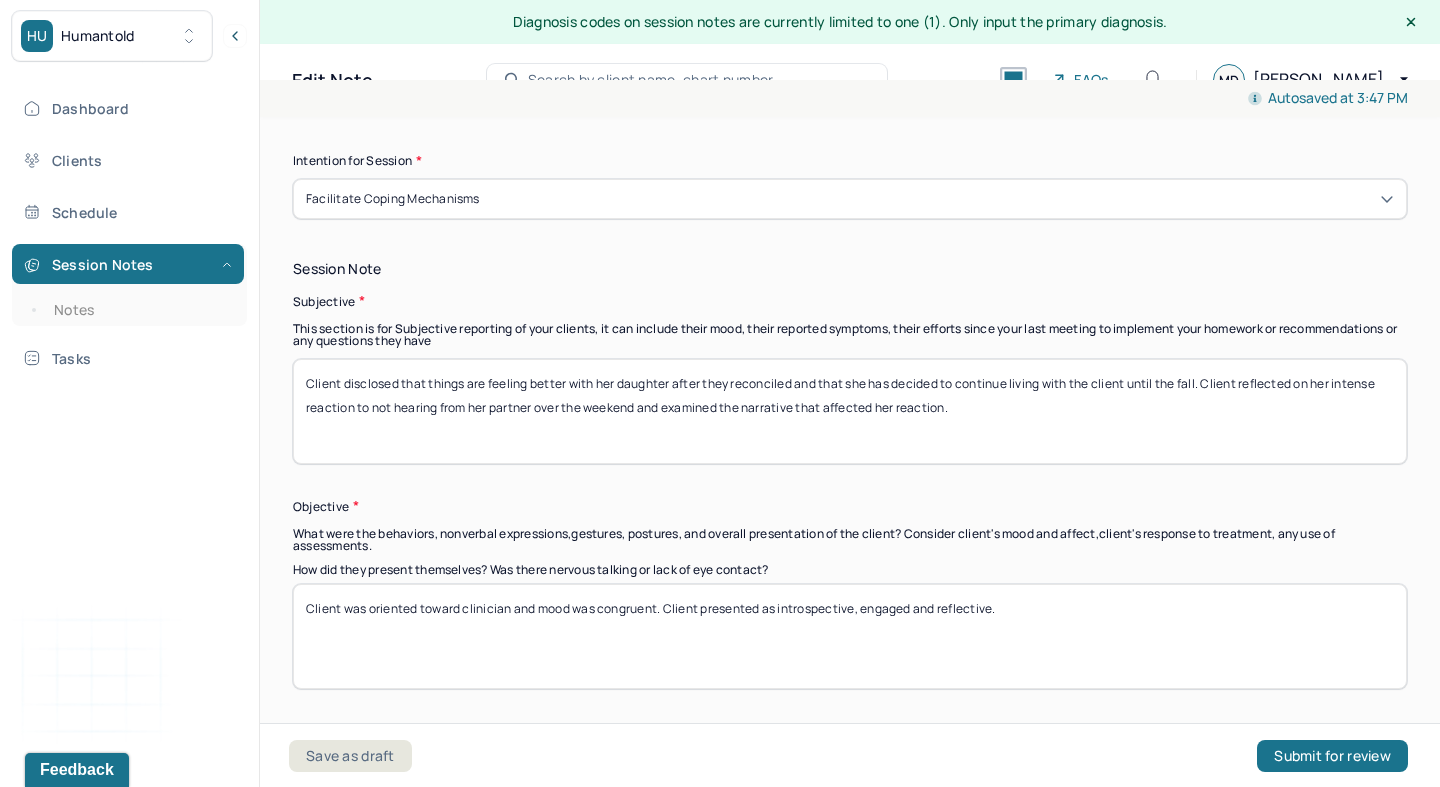 type on "Client displayed overwhelm, frustration and over thinking" 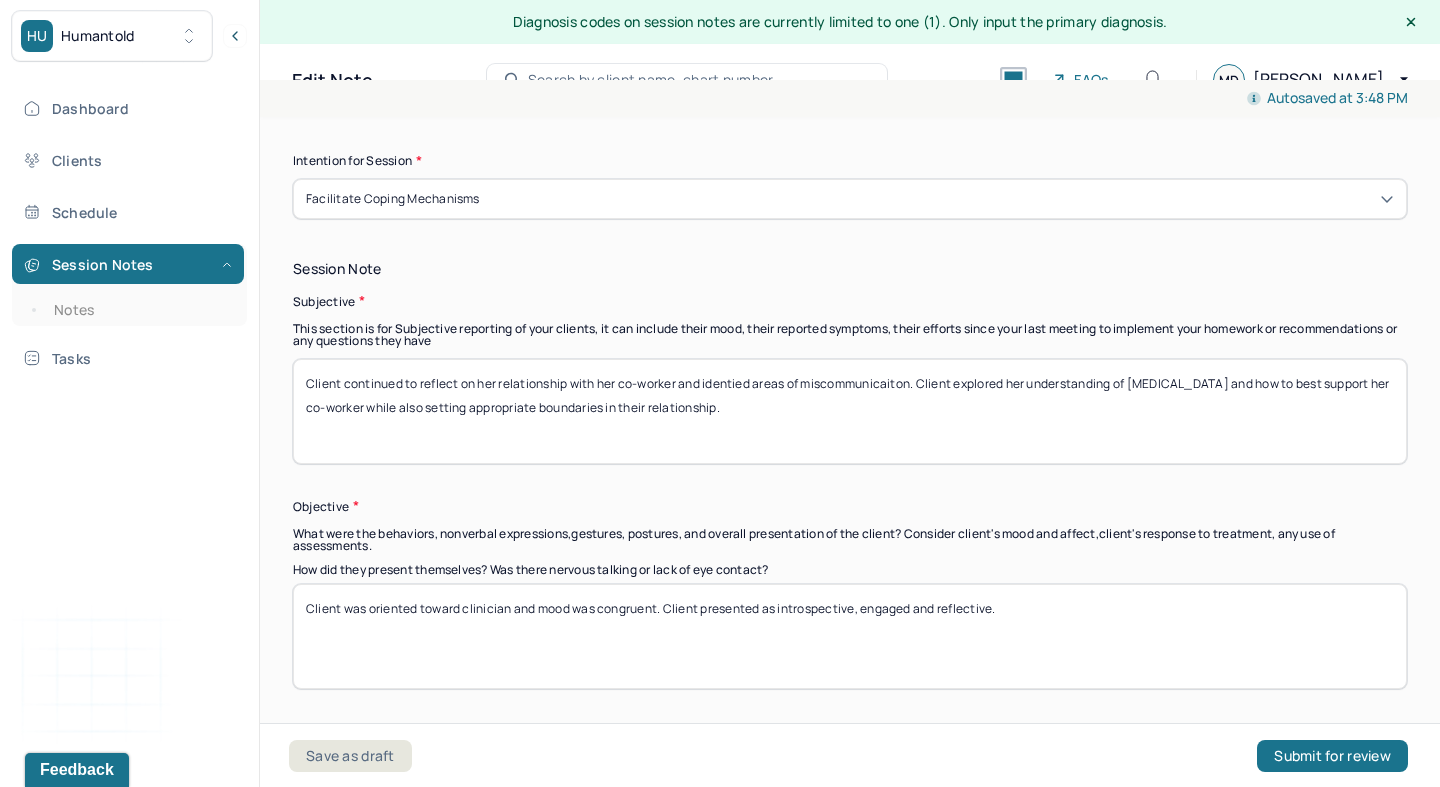 click on "Client continued to reflect on her relaitonship with her co-worker and identied areas of miscommunicaiton. Client explored her understanding of [MEDICAL_DATA] and how to best support her co-worker while also setting appropriate boundaries in their relationship." at bounding box center (850, 411) 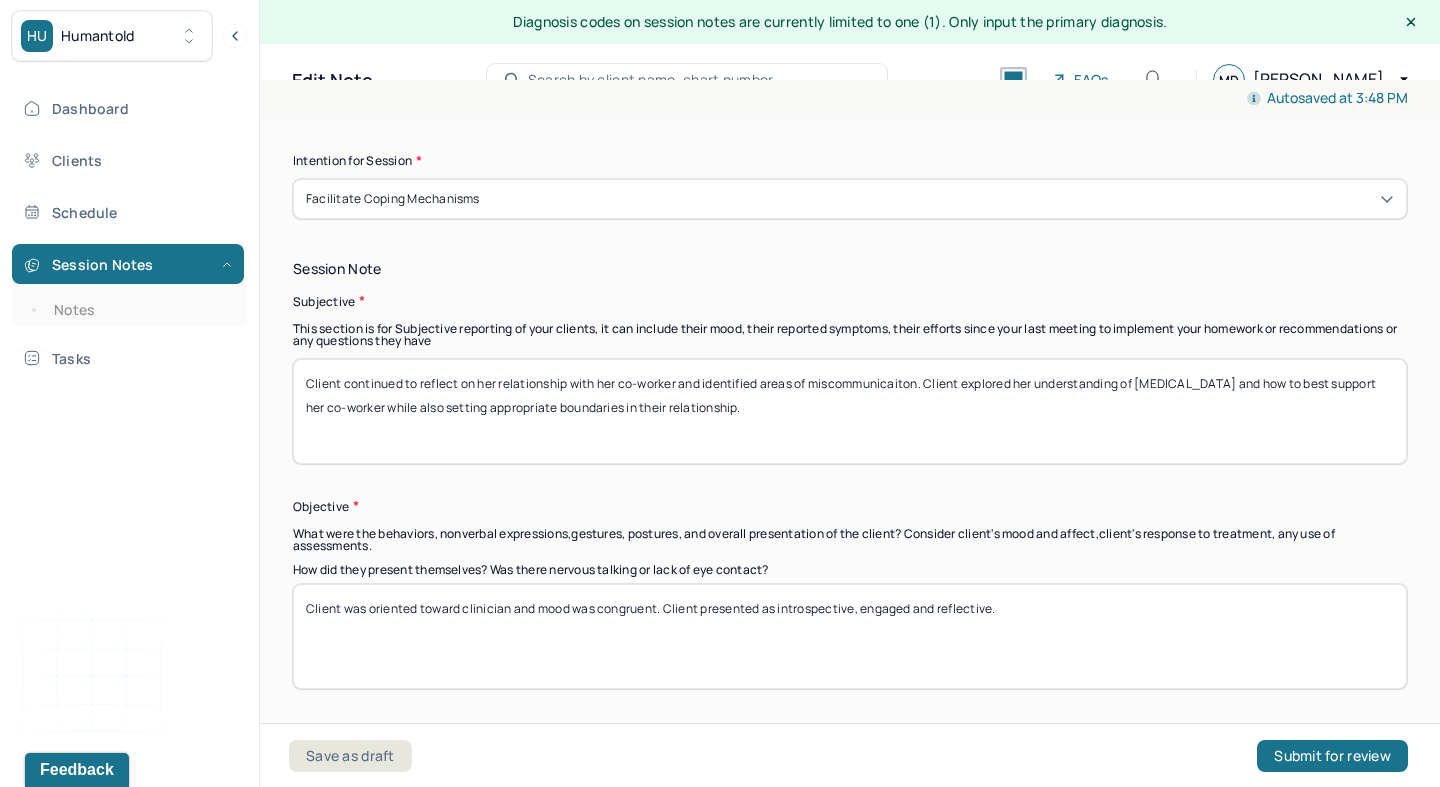 click on "Client continued to reflect on her relationship with her co-worker and identied areas of miscommunicaiton. Client explored her understanding of [MEDICAL_DATA] and how to best support her co-worker while also setting appropriate boundaries in their relationship." at bounding box center [850, 411] 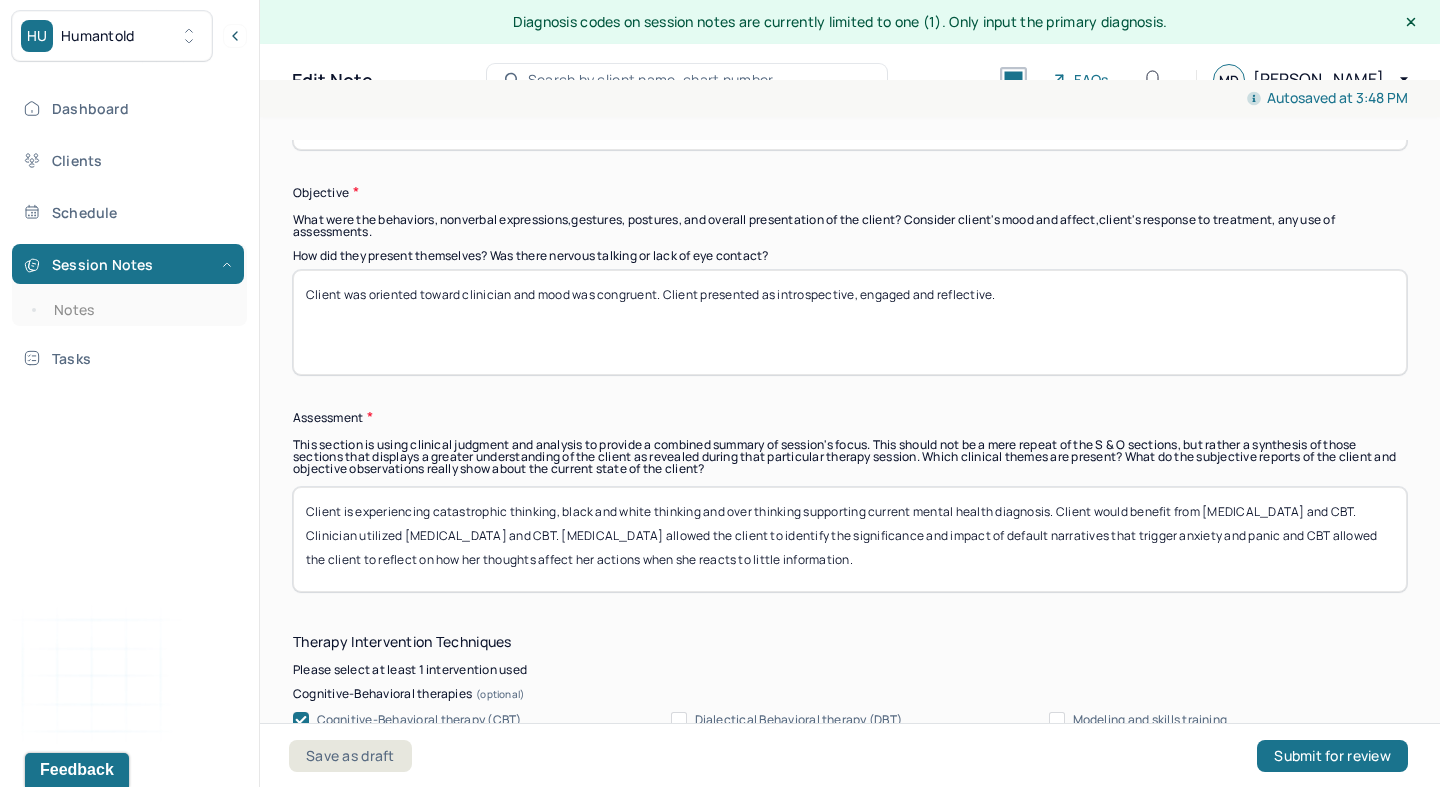 scroll, scrollTop: 1623, scrollLeft: 0, axis: vertical 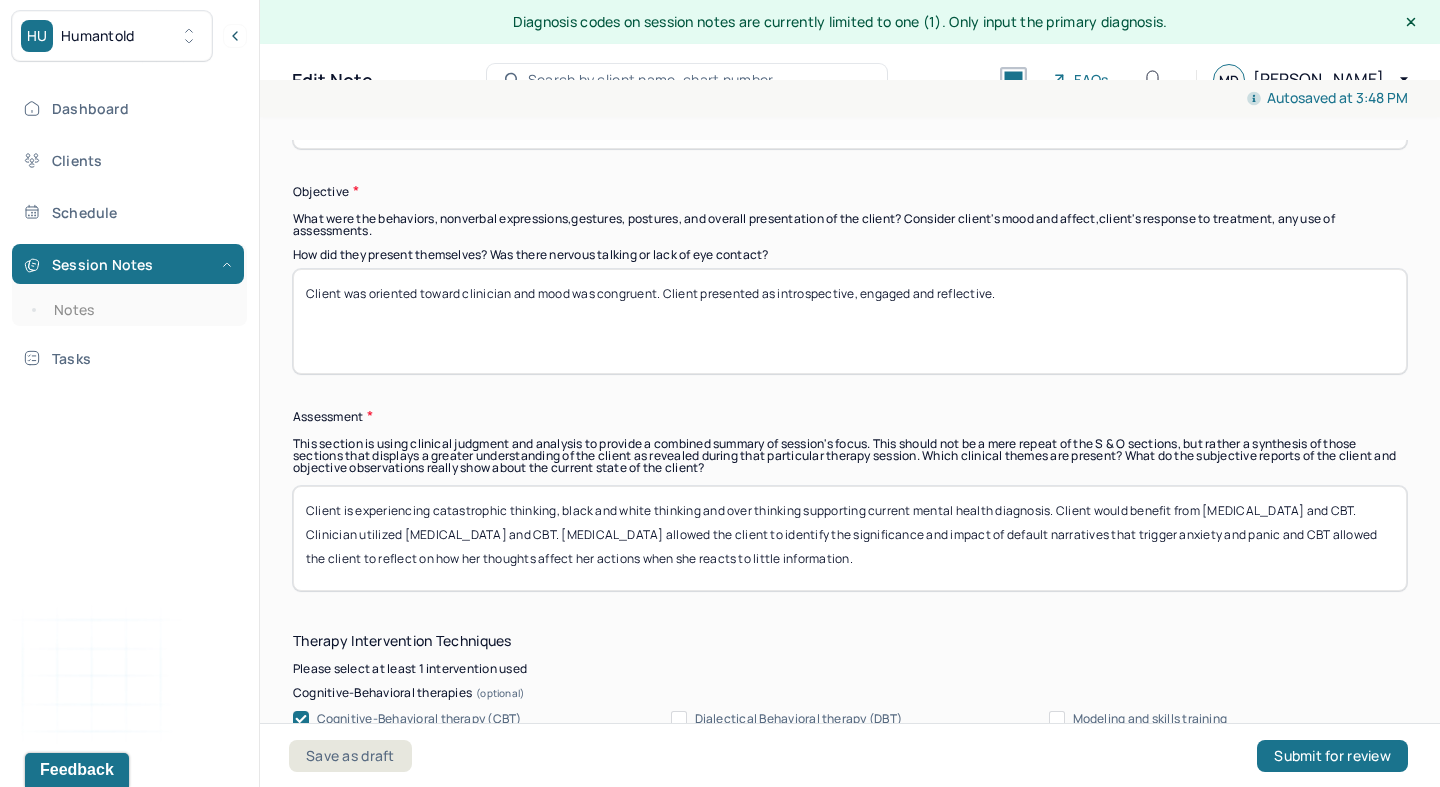 type on "Client continued to reflect on her relationship with her co-worker and identified areas of miscommunication. Client explored her understanding of [MEDICAL_DATA] and how to best support her co-worker while also setting appropriate boundaries in their relationship." 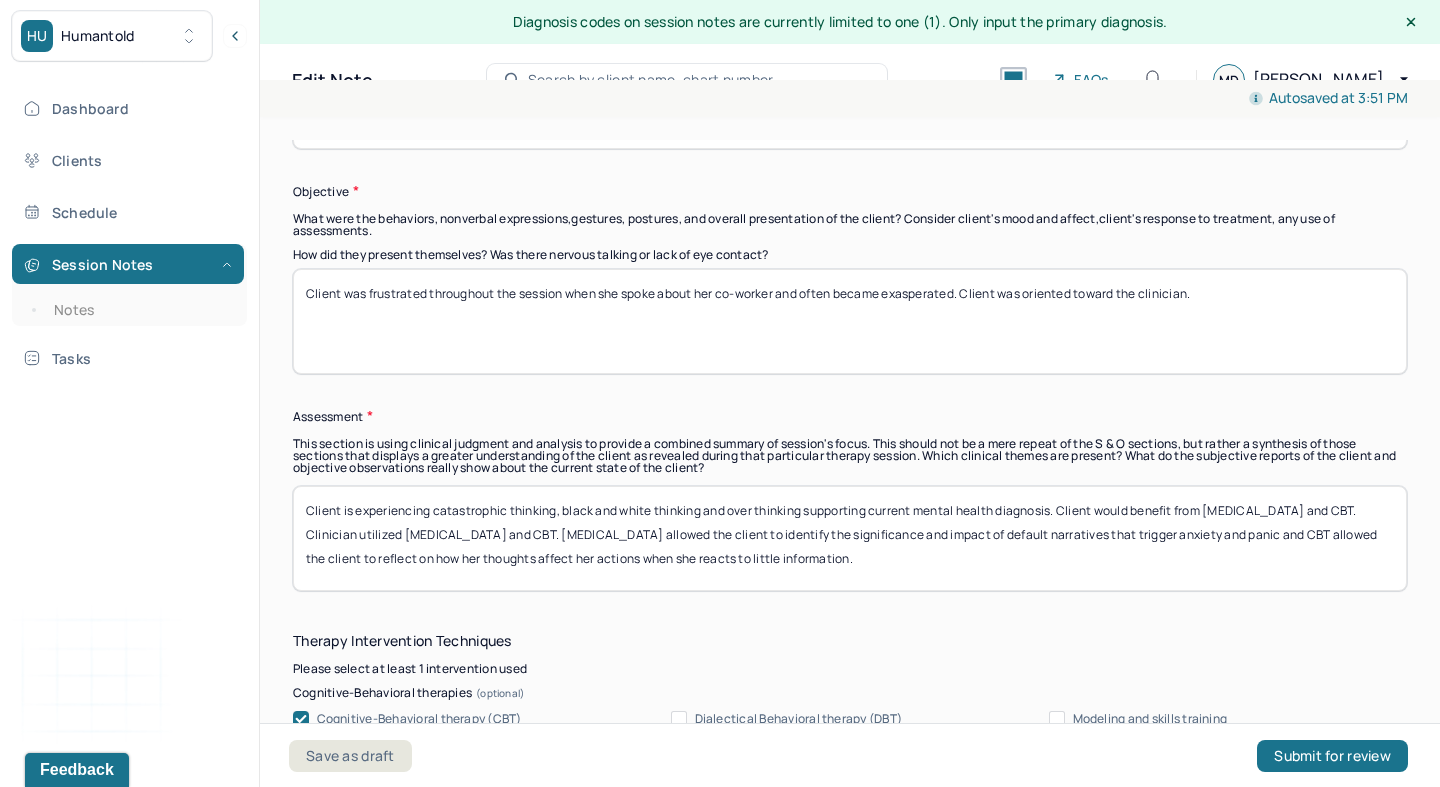 type on "Client was frustrated throughout the session when she spoke about her co-worker and often became exasperated. Client was oriented toward the clinician." 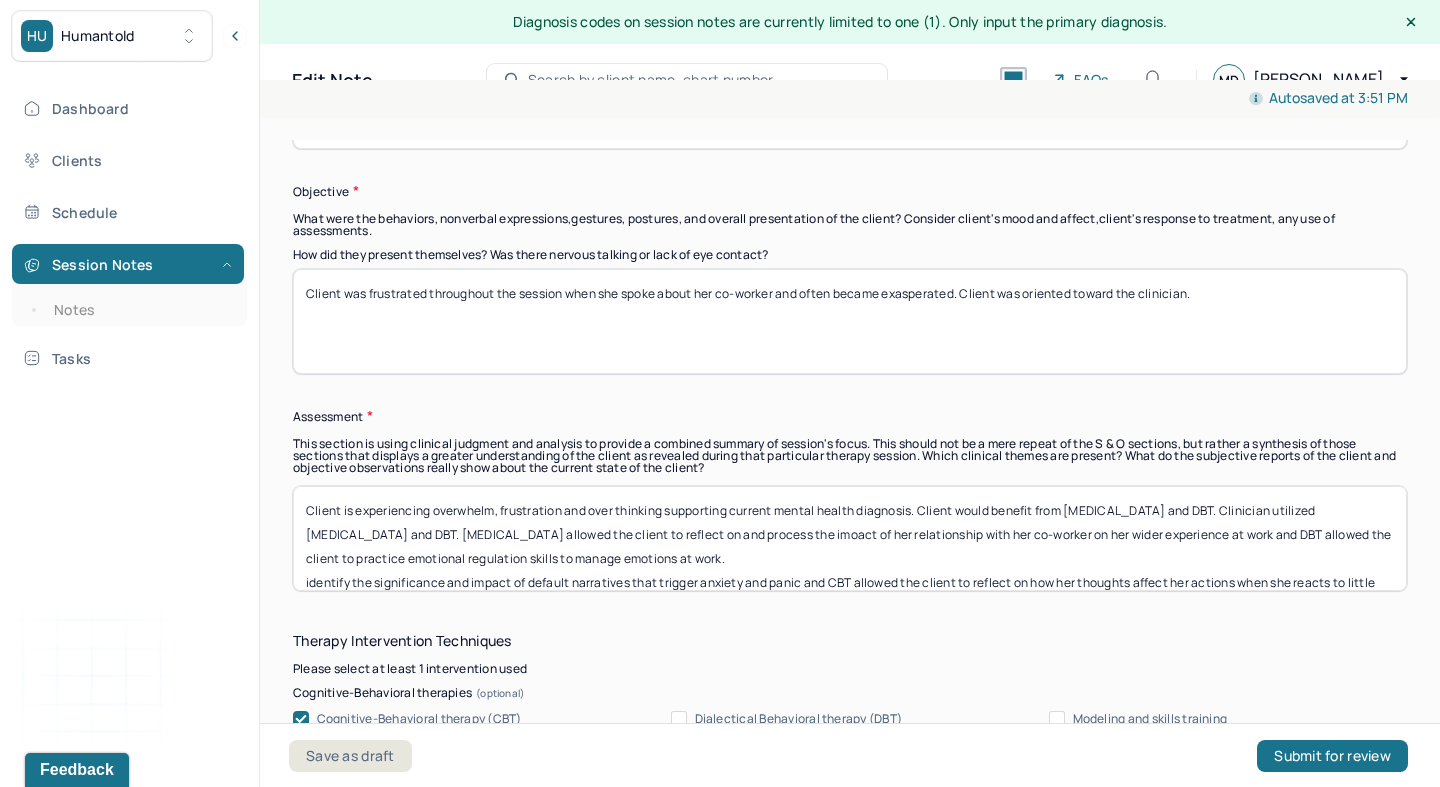 click on "Client is experiencing overwhelm, frustration and over thinking supporting current mental health diagnosis. Client would benefit from [MEDICAL_DATA] and DBT. Clinician utilized [MEDICAL_DATA] and DBT. [MEDICAL_DATA] allowed the client to identify the significance and impact of default narratives that trigger anxiety and panic and CBT allowed the client to reflect on how her thoughts affect her actions when she reacts to little information." at bounding box center [850, 538] 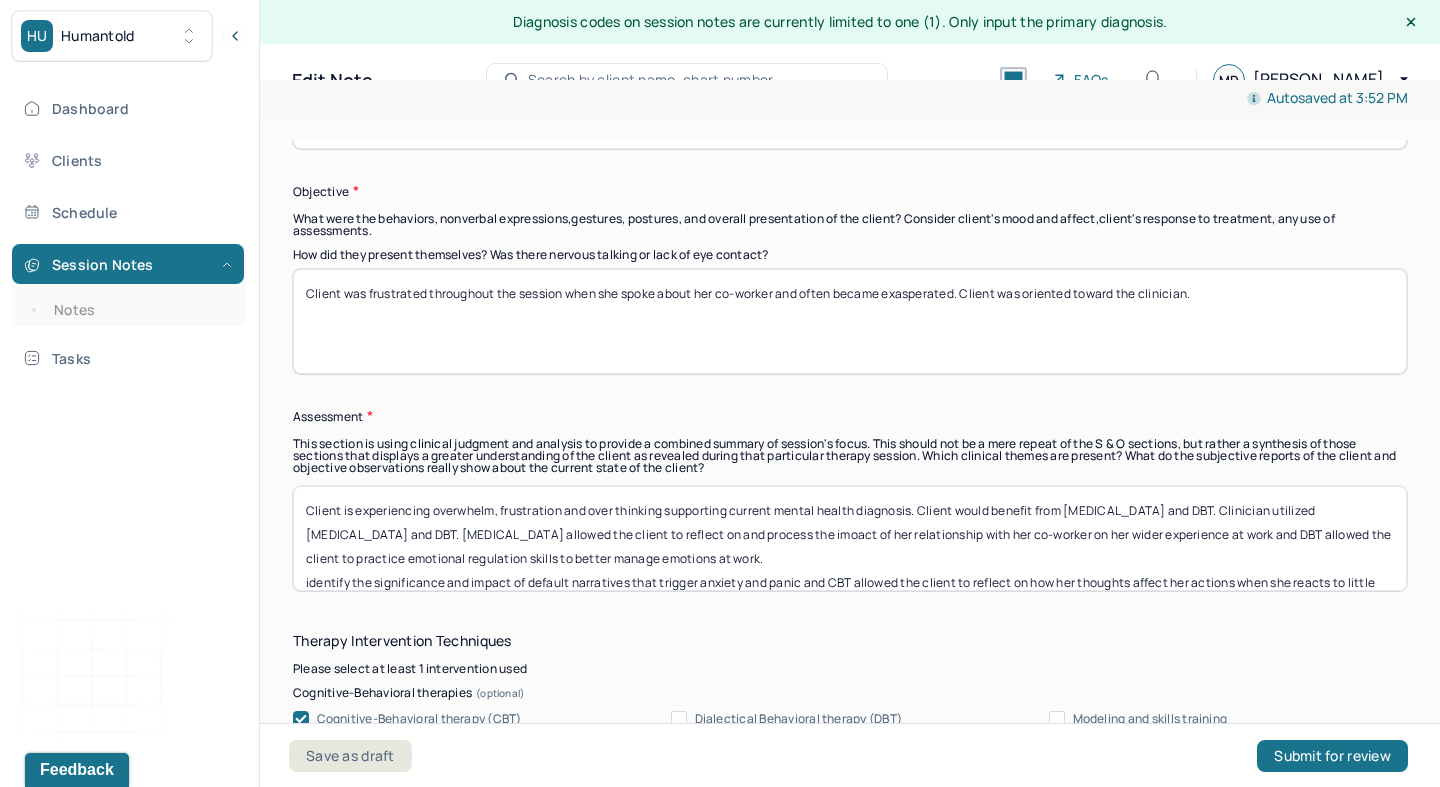 click on "Instructions The fields marked with an asterisk ( * ) are required before you can submit your notes. Before you can submit your session notes, they must be signed. You have the option to save your notes as a draft before making a submission. Appointment location * Teletherapy Client Teletherapy Location Home Office Other Provider Teletherapy Location Home Office Other Consent was received for the teletherapy session The teletherapy session was conducted via video Primary diagnosis * F41.1 [MEDICAL_DATA] Secondary diagnosis (optional) Secondary diagnosis Tertiary diagnosis (optional) Tertiary diagnosis Emotional / Behavioural symptoms demonstrated * Client displayed overwhelm, frustration and over thinking
Causing * Maladaptive Functioning Intention for Session * Facilitate coping mechanisms Session Note Subjective Objective How did they present themselves? Was there nervous talking or lack of eye contact? Assessment Therapy Intervention Techniques Please select at least 1 intervention used *" at bounding box center [850, 929] 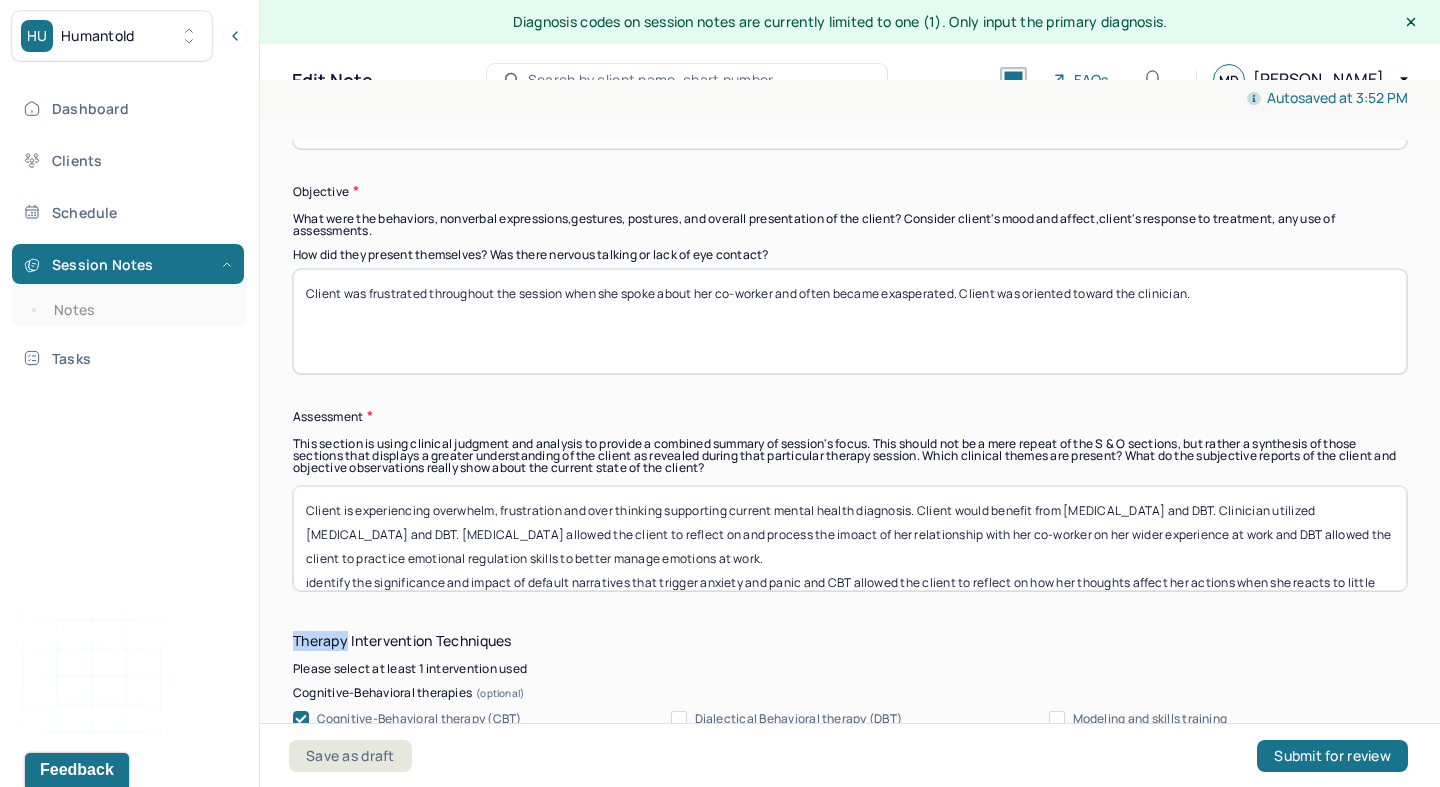 click on "Instructions The fields marked with an asterisk ( * ) are required before you can submit your notes. Before you can submit your session notes, they must be signed. You have the option to save your notes as a draft before making a submission. Appointment location * Teletherapy Client Teletherapy Location Home Office Other Provider Teletherapy Location Home Office Other Consent was received for the teletherapy session The teletherapy session was conducted via video Primary diagnosis * F41.1 [MEDICAL_DATA] Secondary diagnosis (optional) Secondary diagnosis Tertiary diagnosis (optional) Tertiary diagnosis Emotional / Behavioural symptoms demonstrated * Client displayed overwhelm, frustration and over thinking
Causing * Maladaptive Functioning Intention for Session * Facilitate coping mechanisms Session Note Subjective Objective How did they present themselves? Was there nervous talking or lack of eye contact? Assessment Therapy Intervention Techniques Please select at least 1 intervention used *" at bounding box center [850, 929] 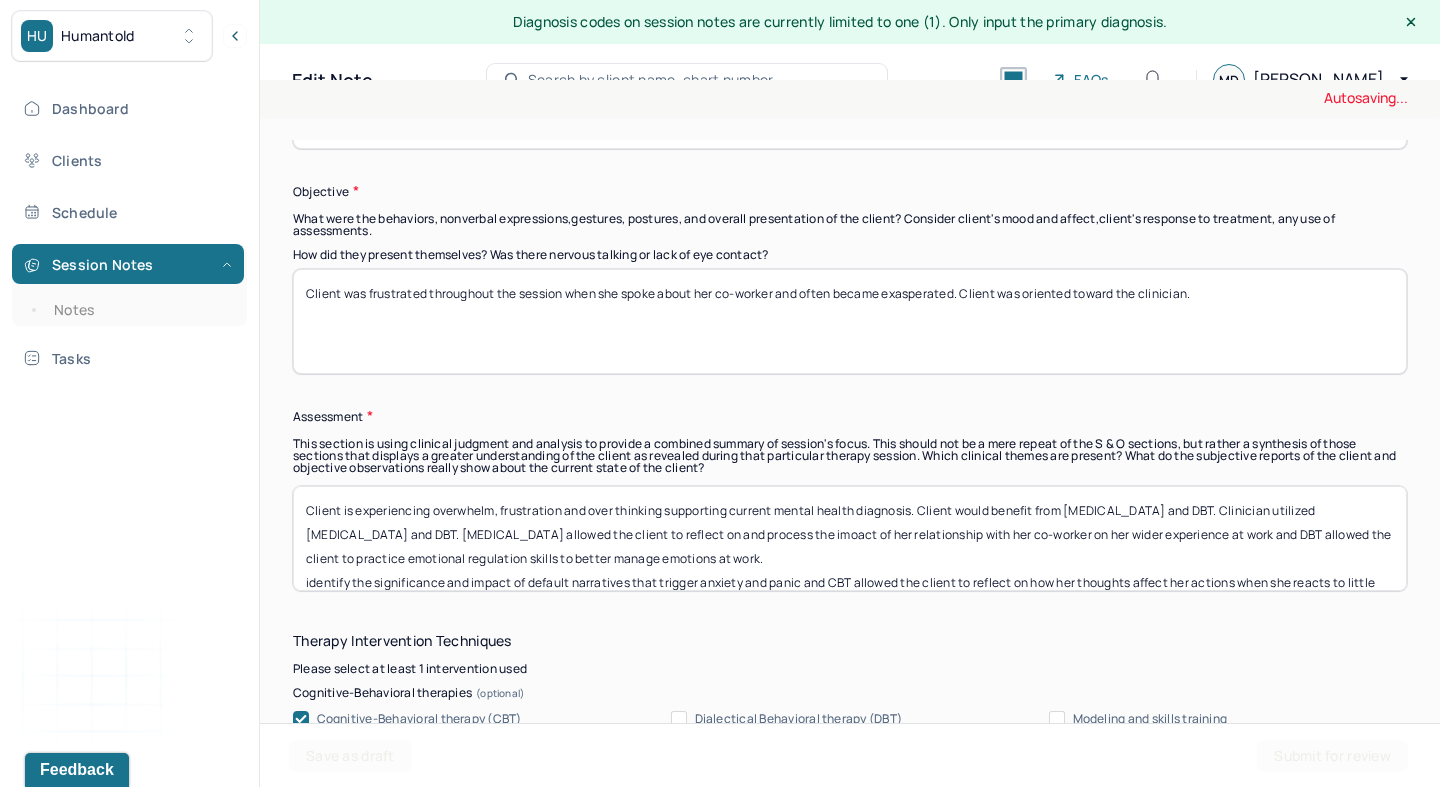 click on "Client is experiencing overwhelm, frustration and over thinking supporting current mental health diagnosis. Client would benefit from [MEDICAL_DATA] and DBT. Clinician utilized [MEDICAL_DATA] and DBT. [MEDICAL_DATA] allowed the client to reflect on and process the imoact of her relationship with her co-worker on her wider experience at work and DBT allowed the client to practice emotional regulation skills to manage emotions at work.
identify the significance and impact of default narratives that trigger anxiety and panic and CBT allowed the client to reflect on how her thoughts affect her actions when she reacts to little information." at bounding box center (850, 538) 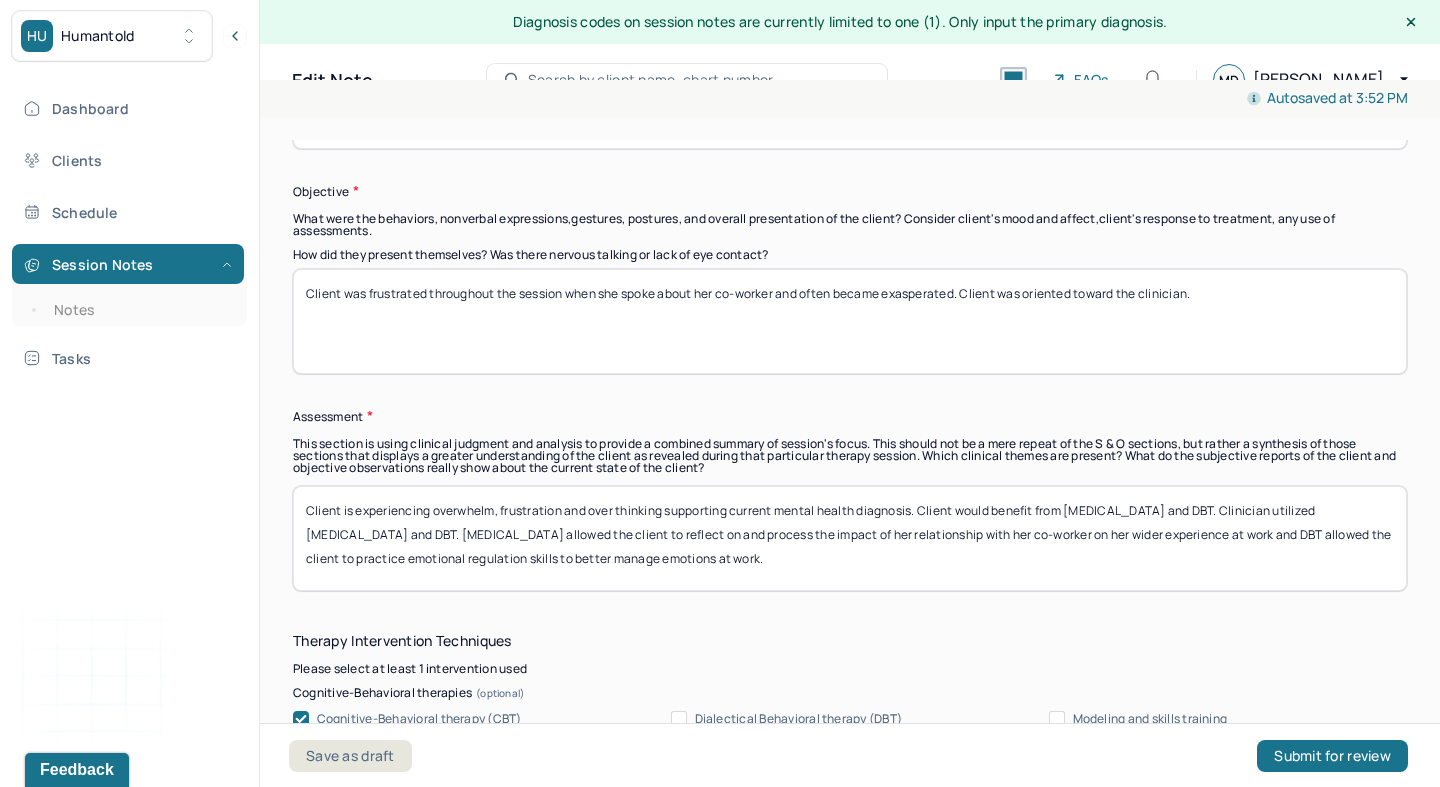 type on "Client is experiencing overwhelm, frustration and over thinking supporting current mental health diagnosis. Client would benefit from [MEDICAL_DATA] and DBT. Clinician utilized [MEDICAL_DATA] and DBT. [MEDICAL_DATA] allowed the client to reflect on and process the impact of her relationship with her co-worker on her wider experience at work and DBT allowed the client to practice emotional regulation skills to better manage emotions at work." 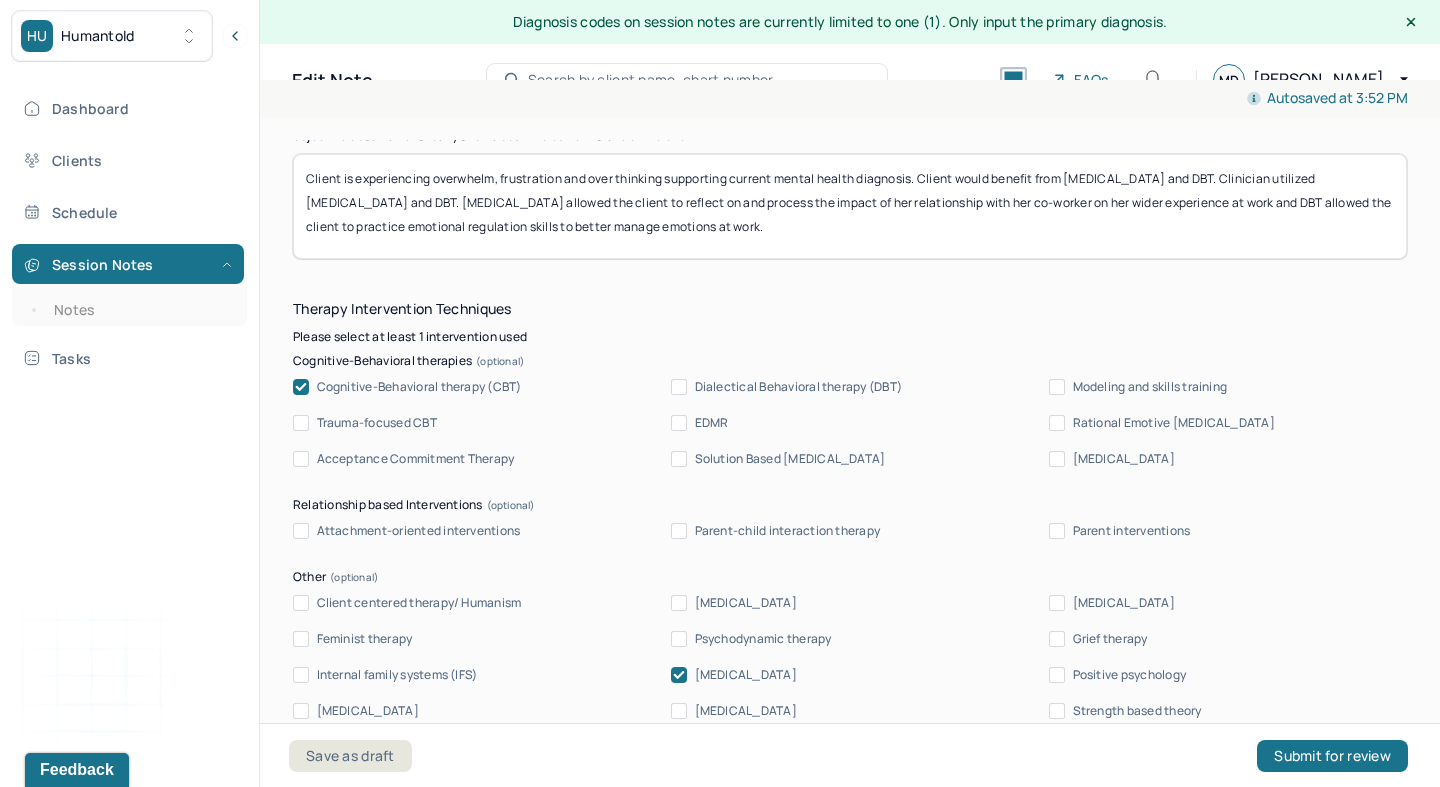 scroll, scrollTop: 1998, scrollLeft: 0, axis: vertical 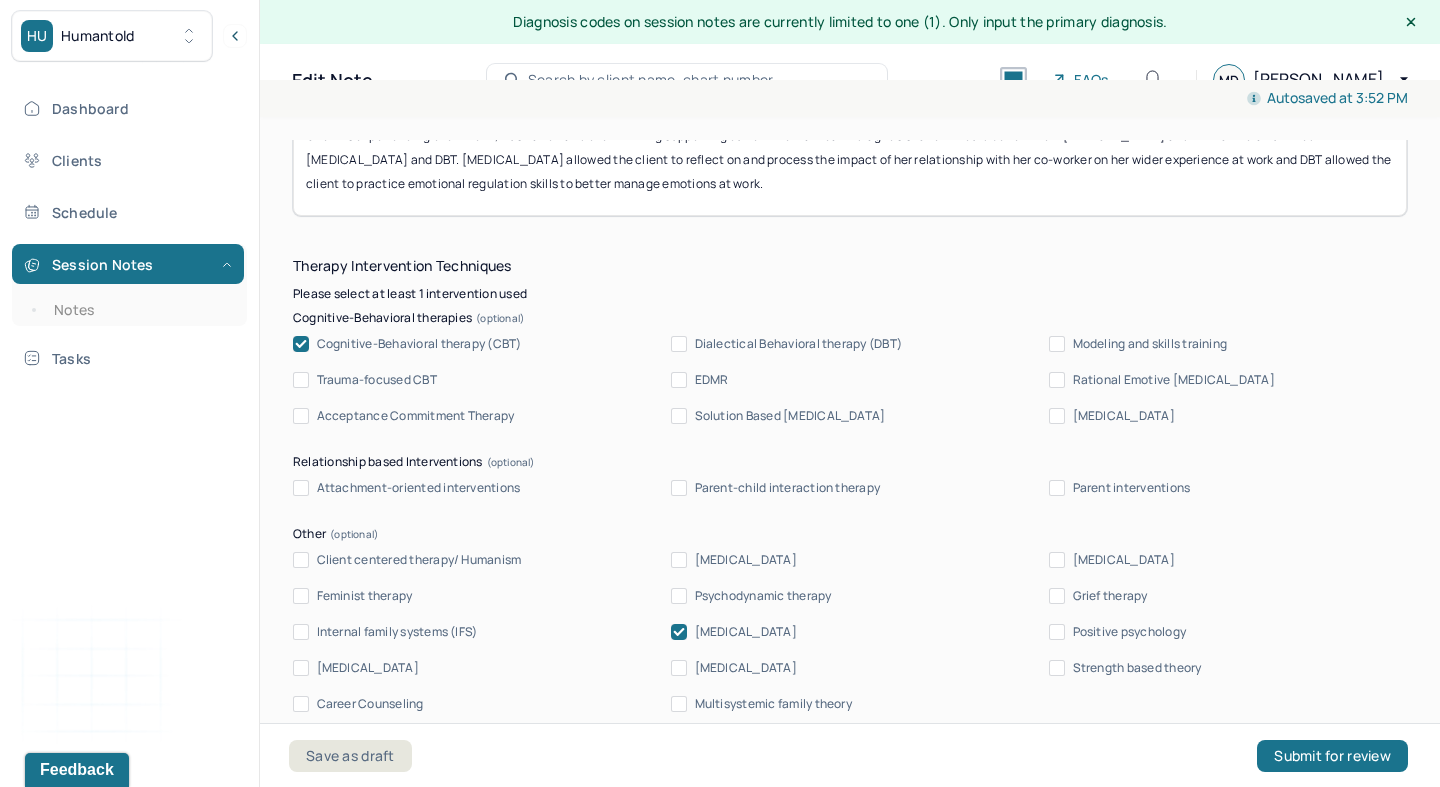 click on "Dialectical Behavioral therapy (DBT)" at bounding box center (679, 344) 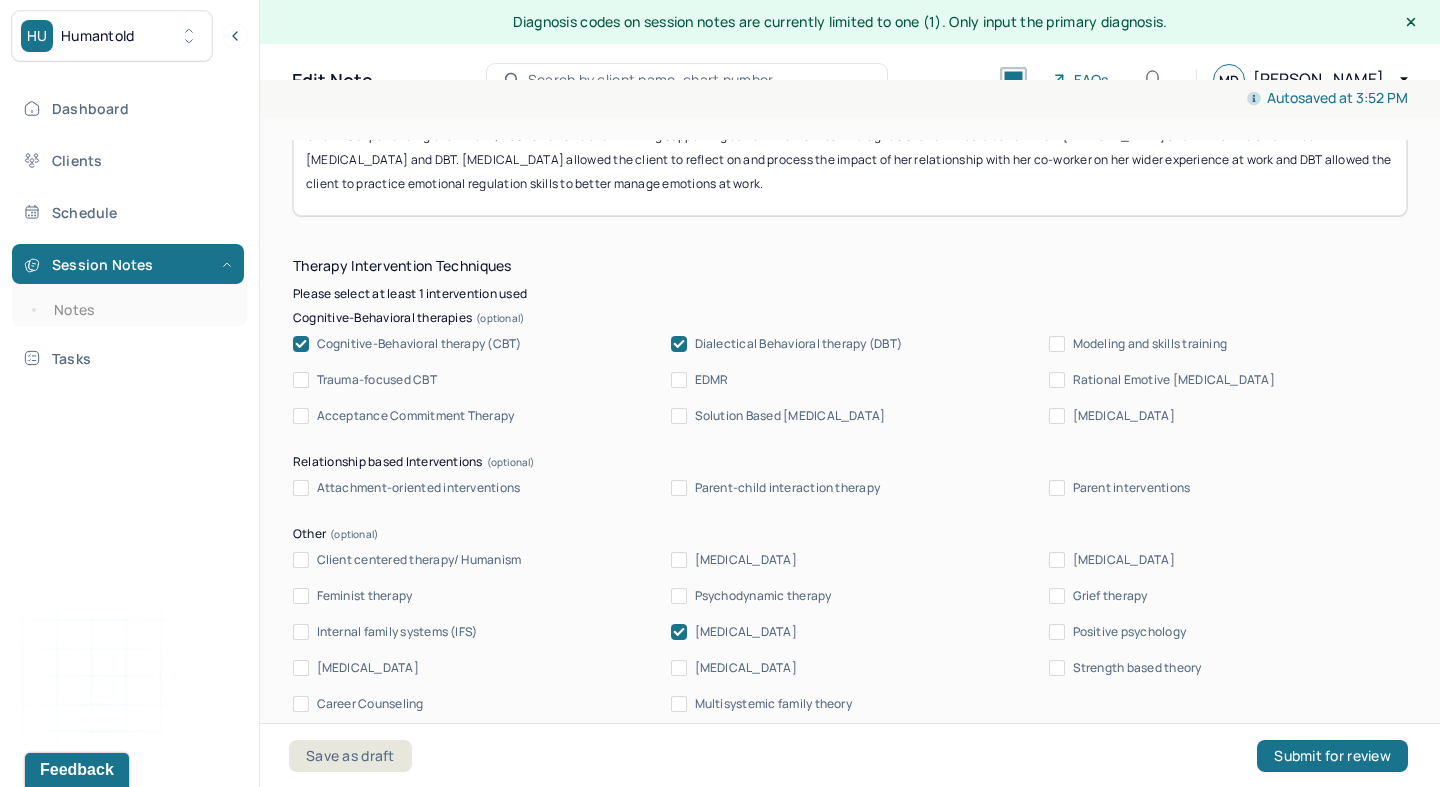 click 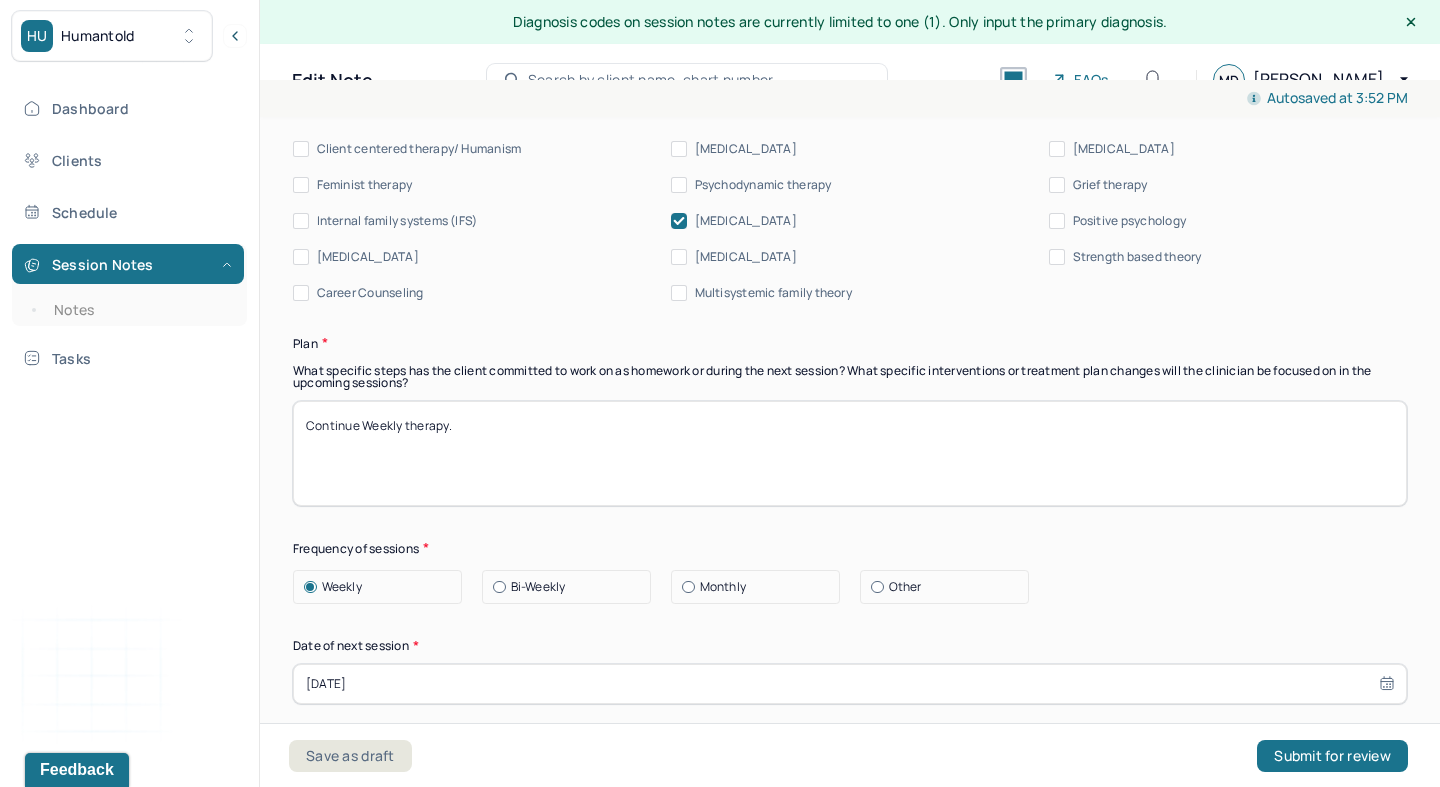 scroll, scrollTop: 2441, scrollLeft: 0, axis: vertical 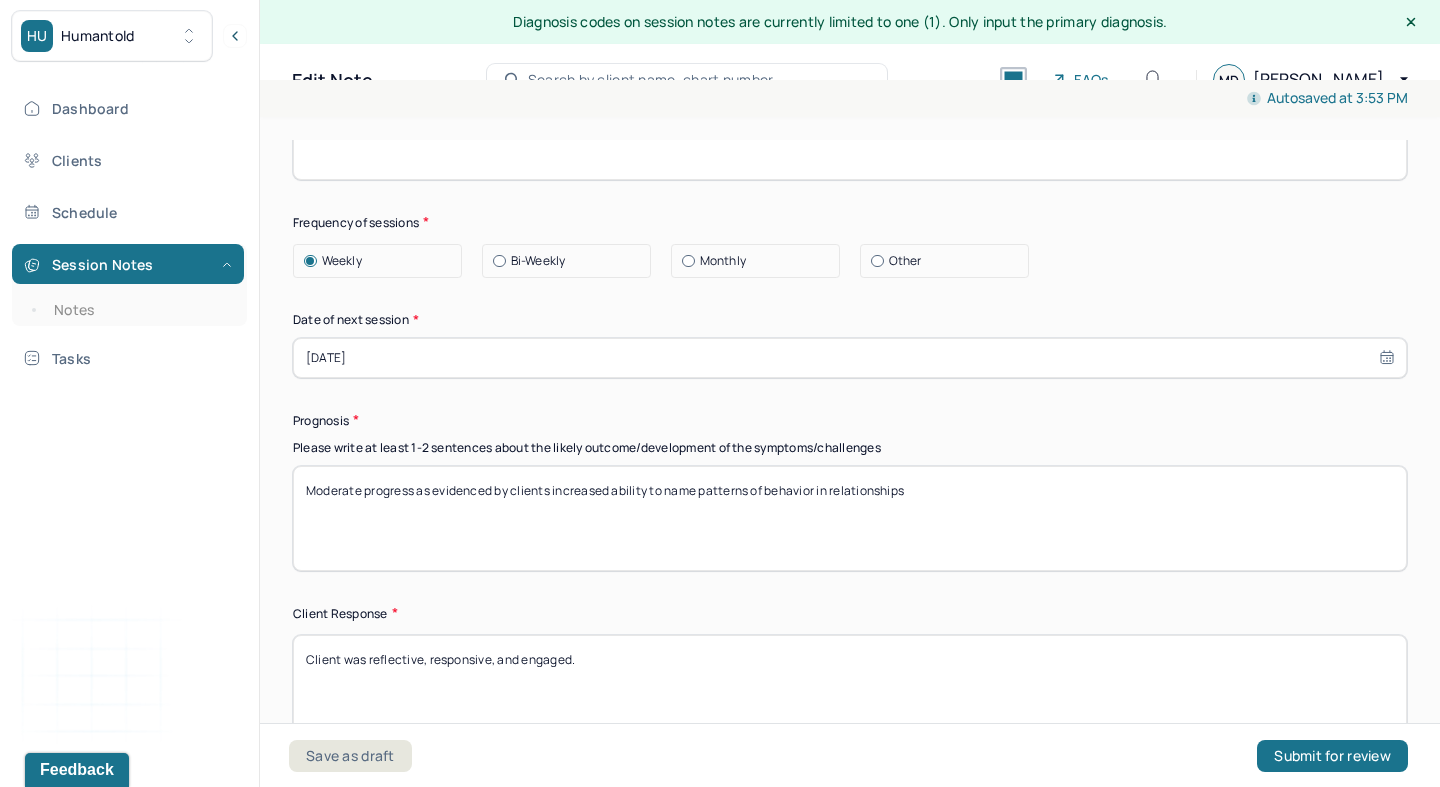 click on "[DATE]" at bounding box center [850, 358] 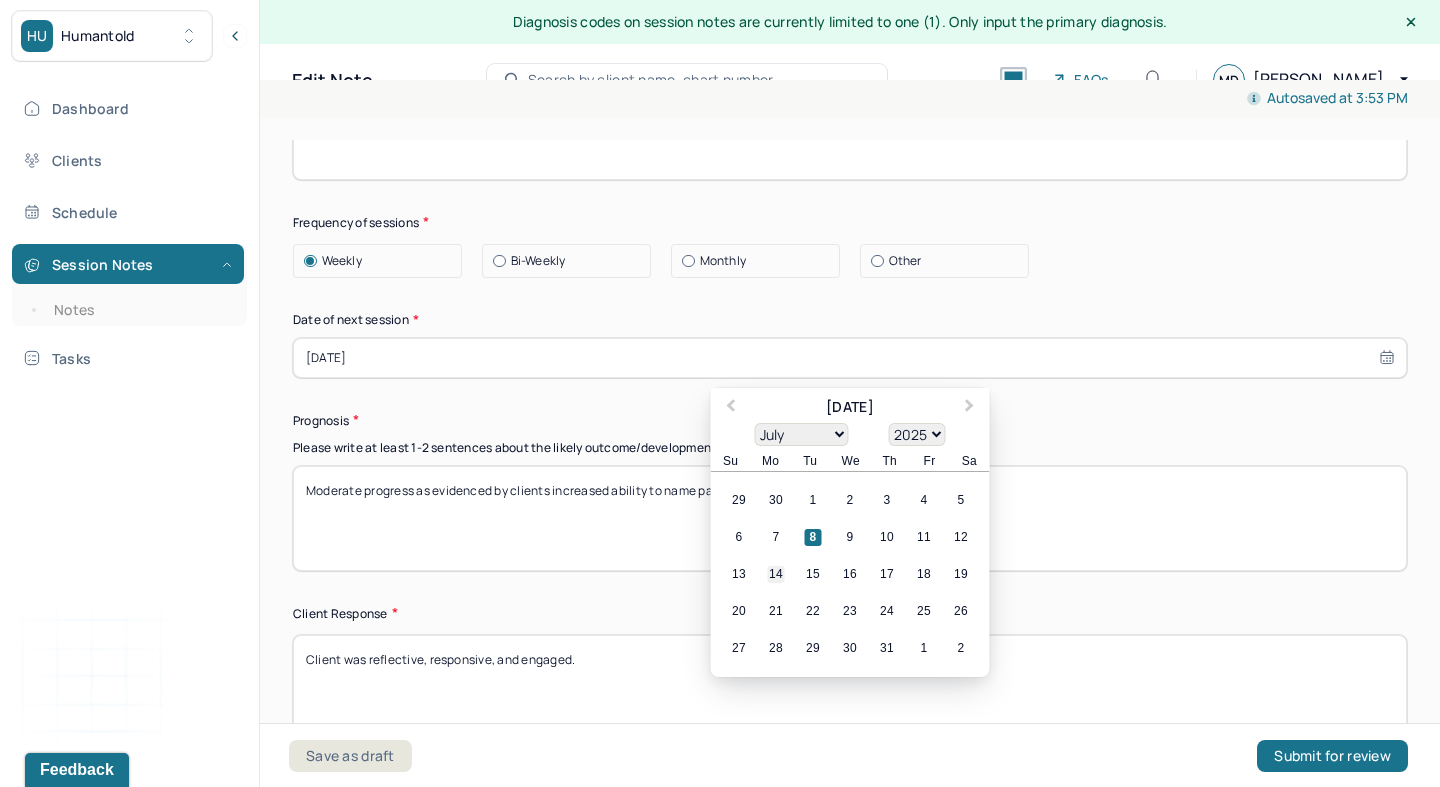 click on "14" at bounding box center (776, 574) 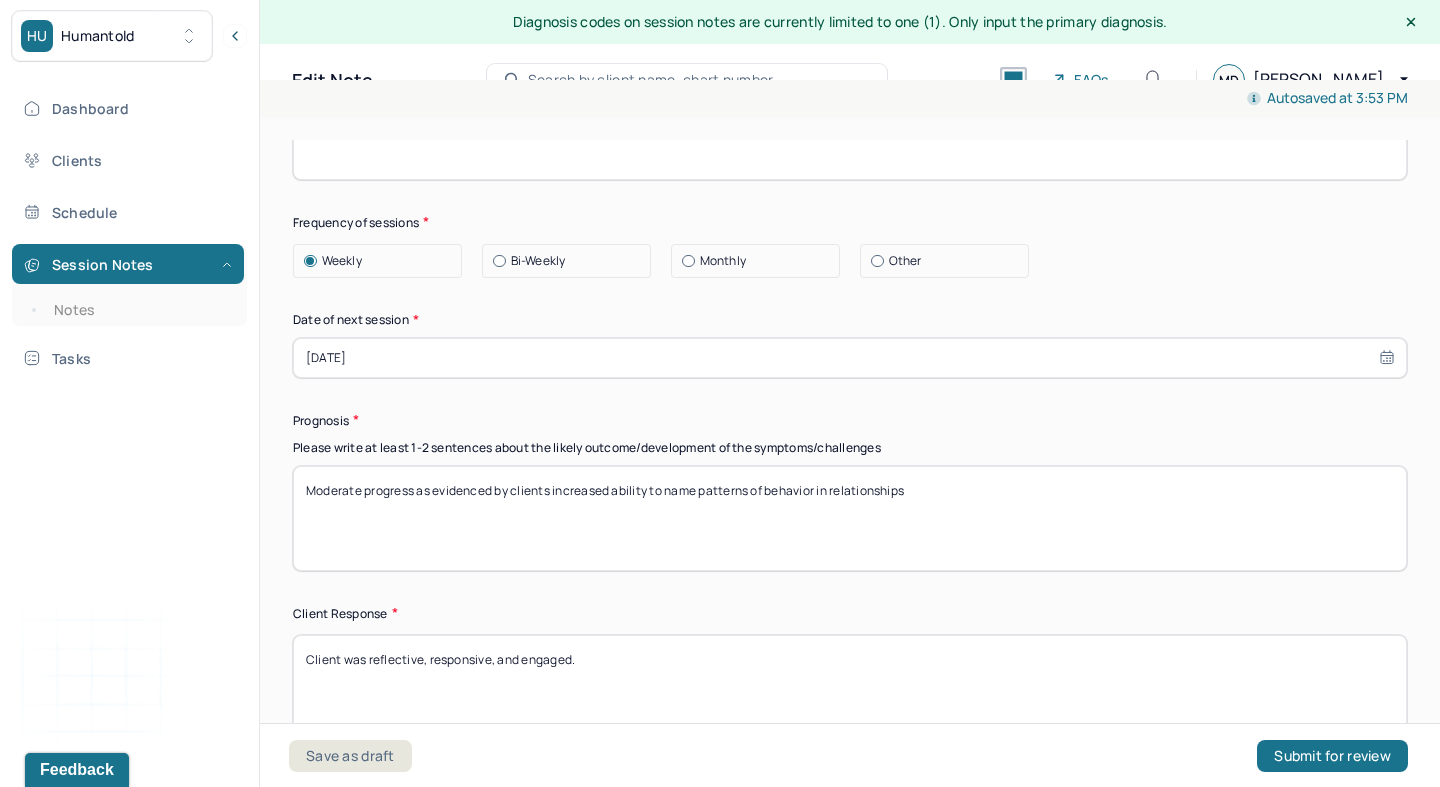 drag, startPoint x: 665, startPoint y: 488, endPoint x: 1319, endPoint y: 603, distance: 664.0339 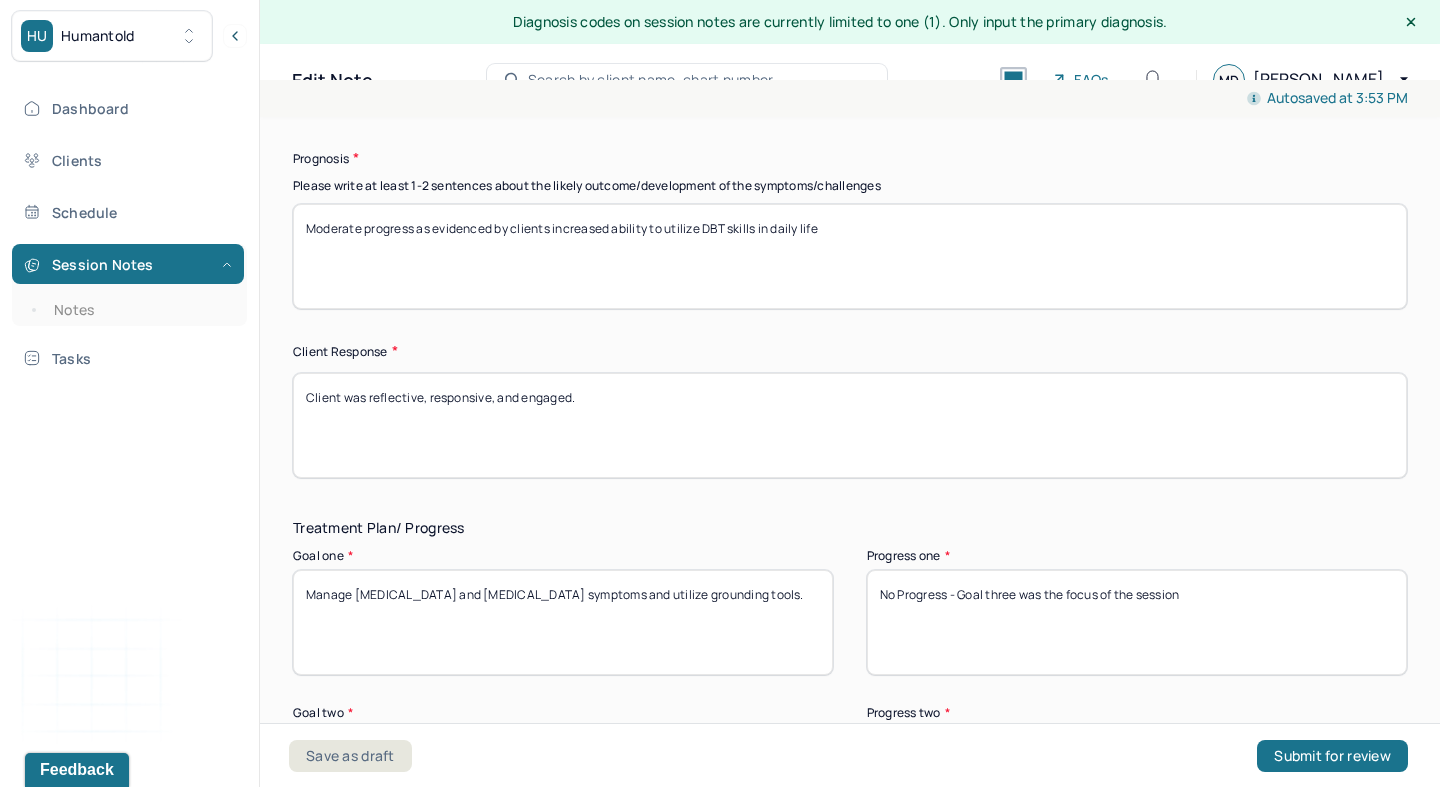 scroll, scrollTop: 3005, scrollLeft: 0, axis: vertical 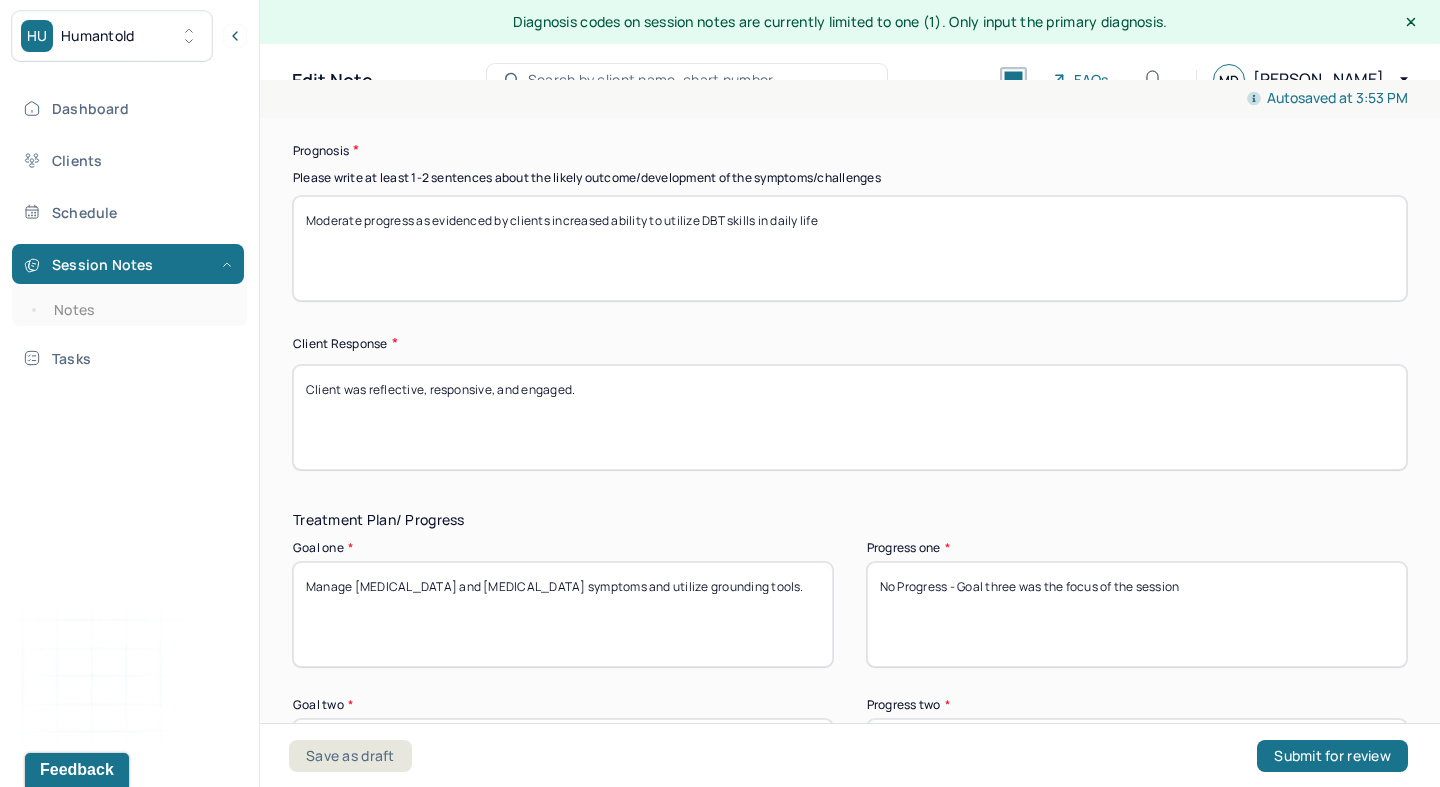 type on "Moderate progress as evidenced by clients increased ability to utilize DBT skills in daily life" 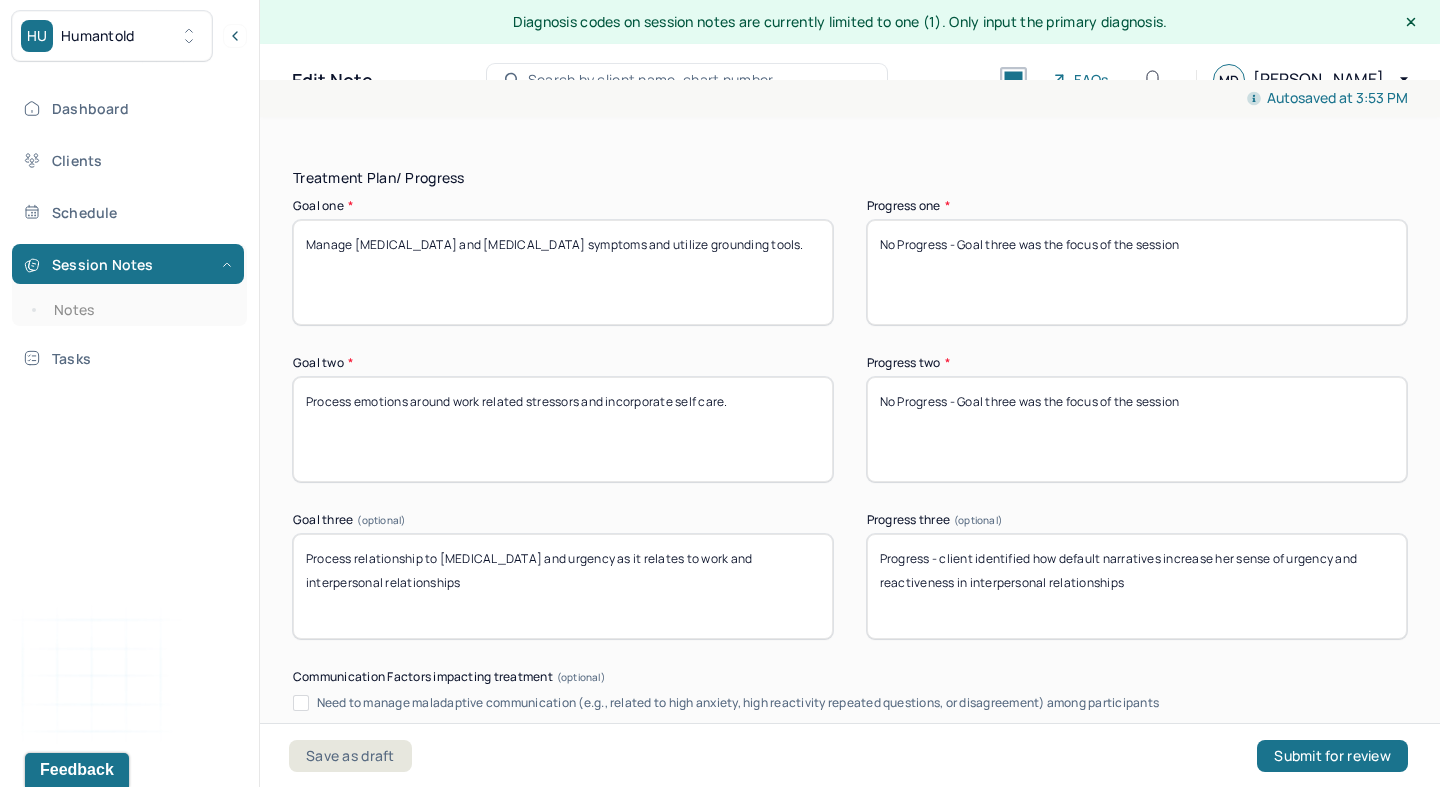 scroll, scrollTop: 3354, scrollLeft: 0, axis: vertical 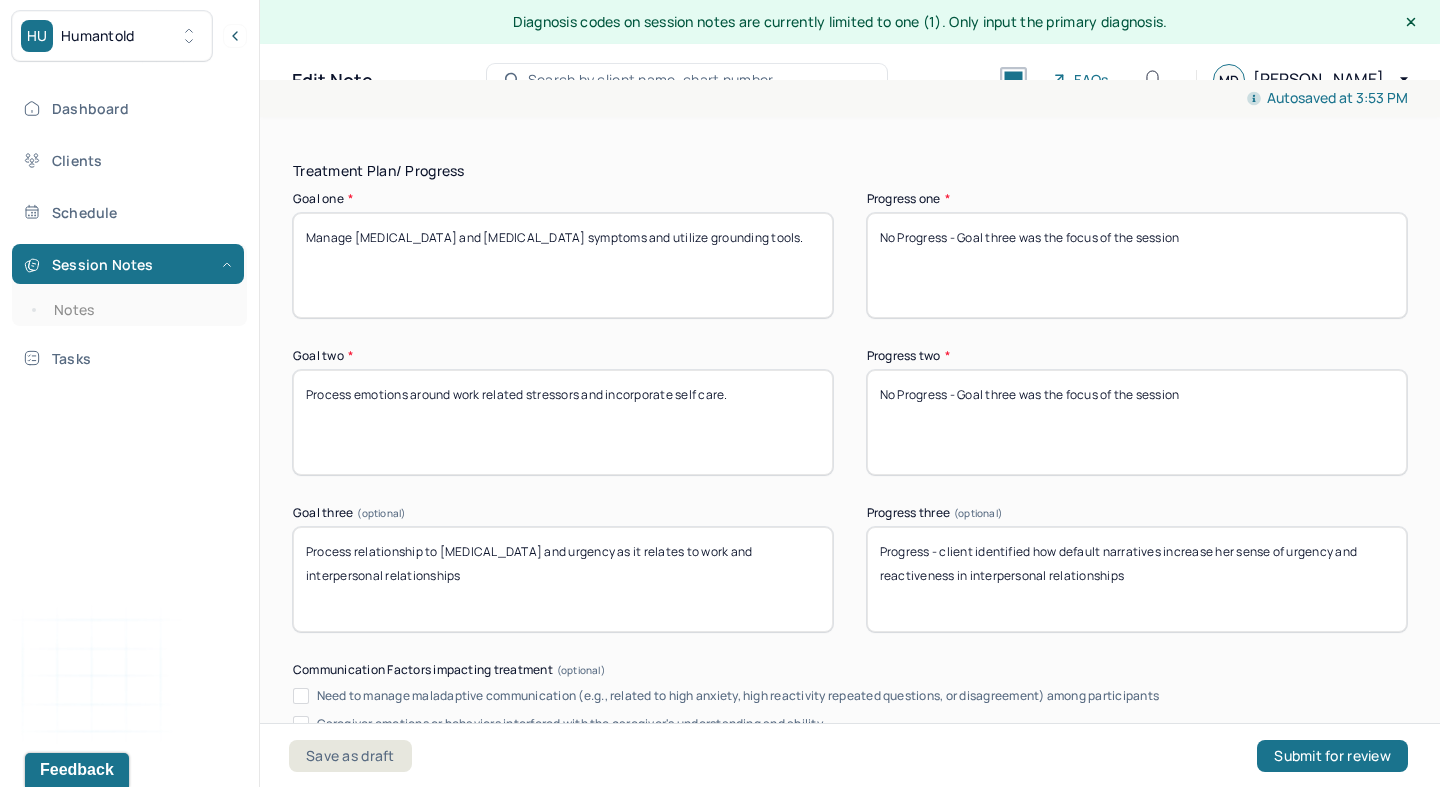 type on "Client was engaged and introspective throughout the session" 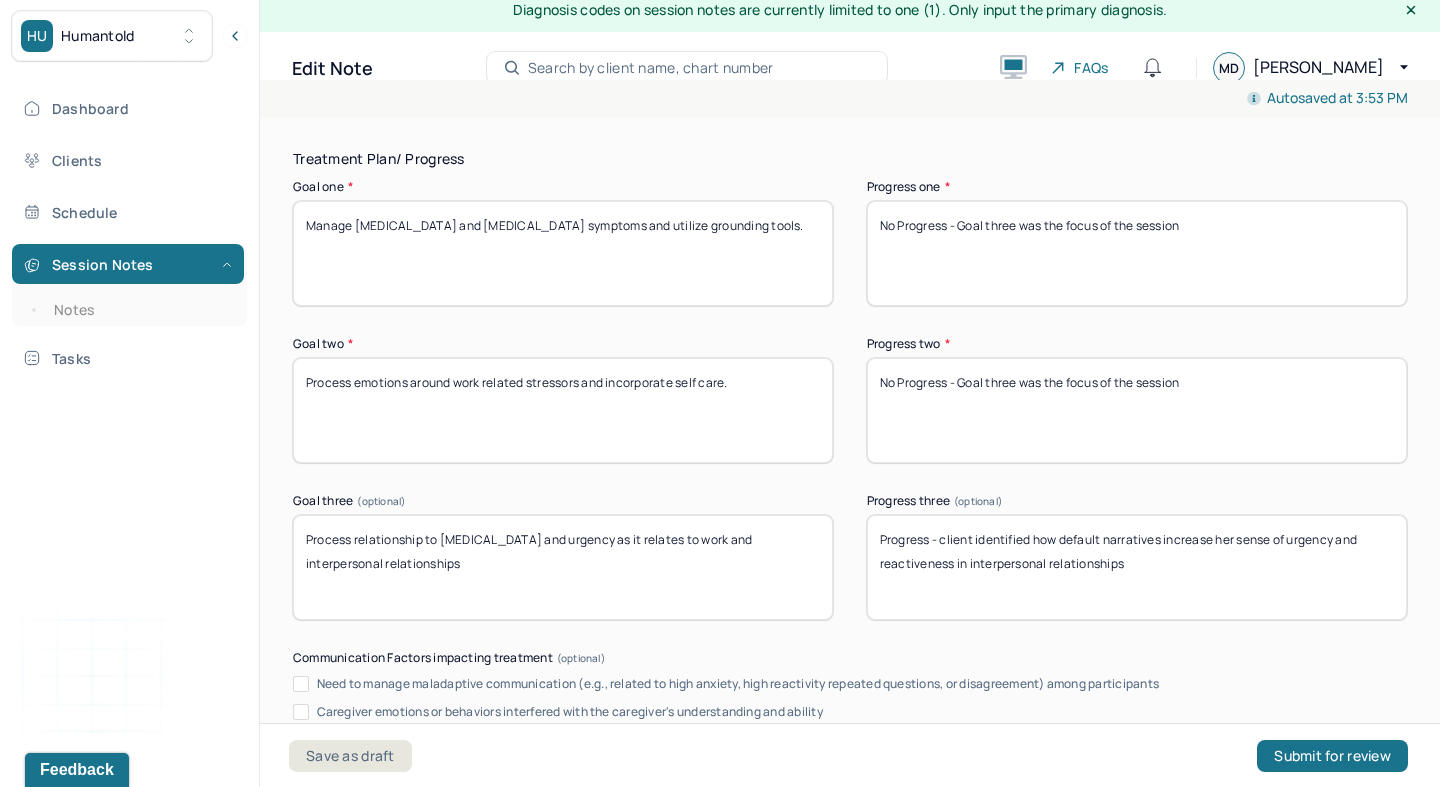 scroll, scrollTop: 3366, scrollLeft: 0, axis: vertical 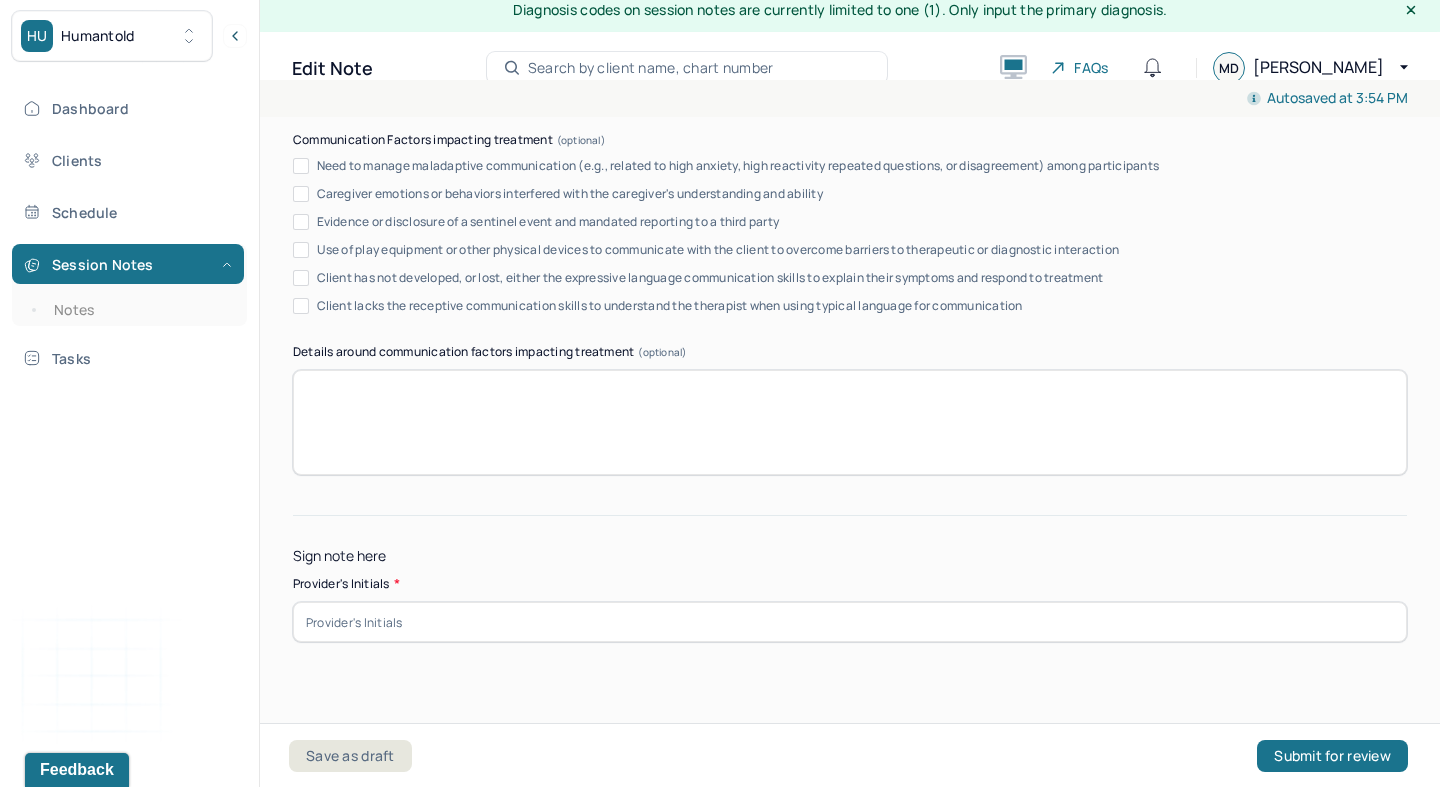 type on "Progress - client reflected on the tole of her relationship with her co-worker and explored how rigidity plays a role" 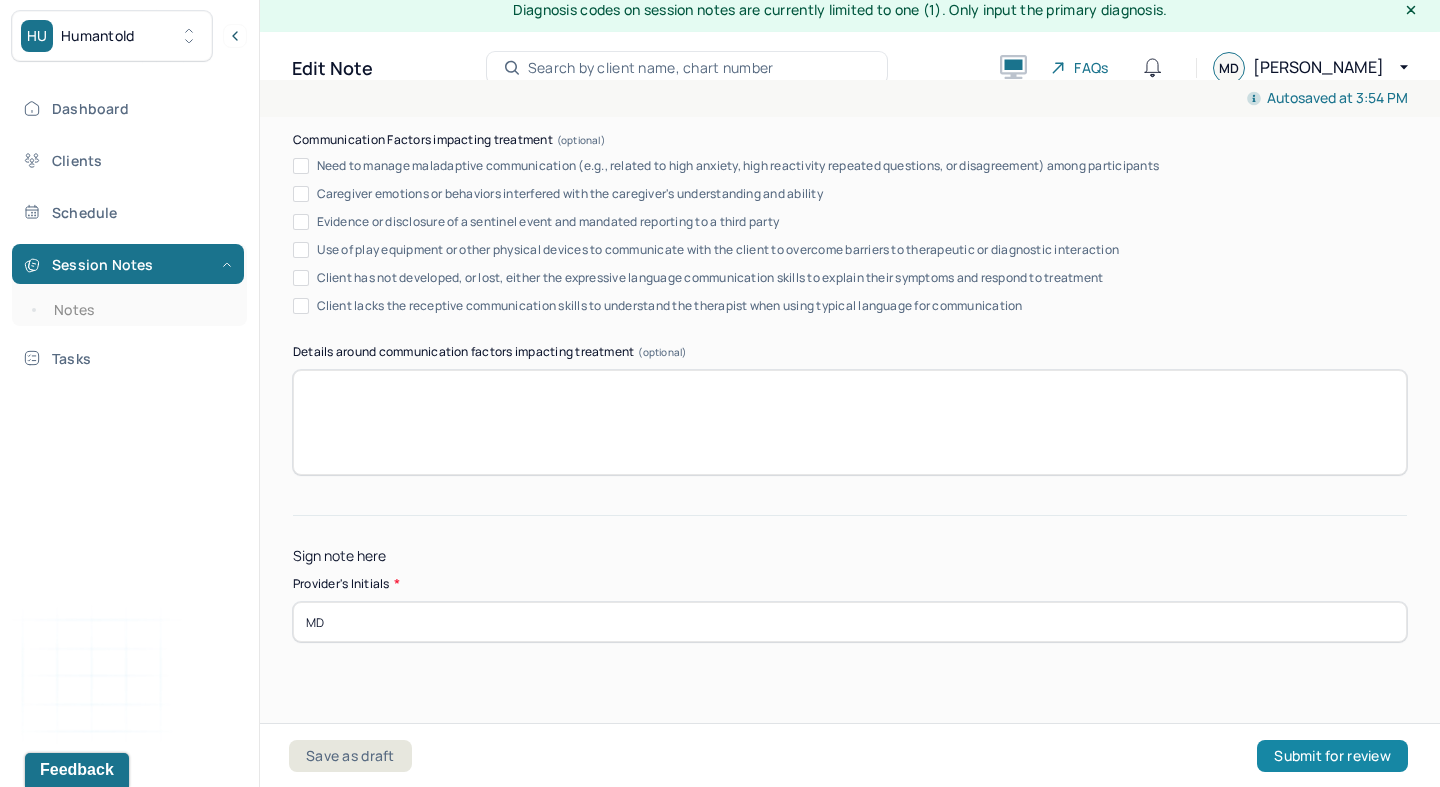 type on "MD" 